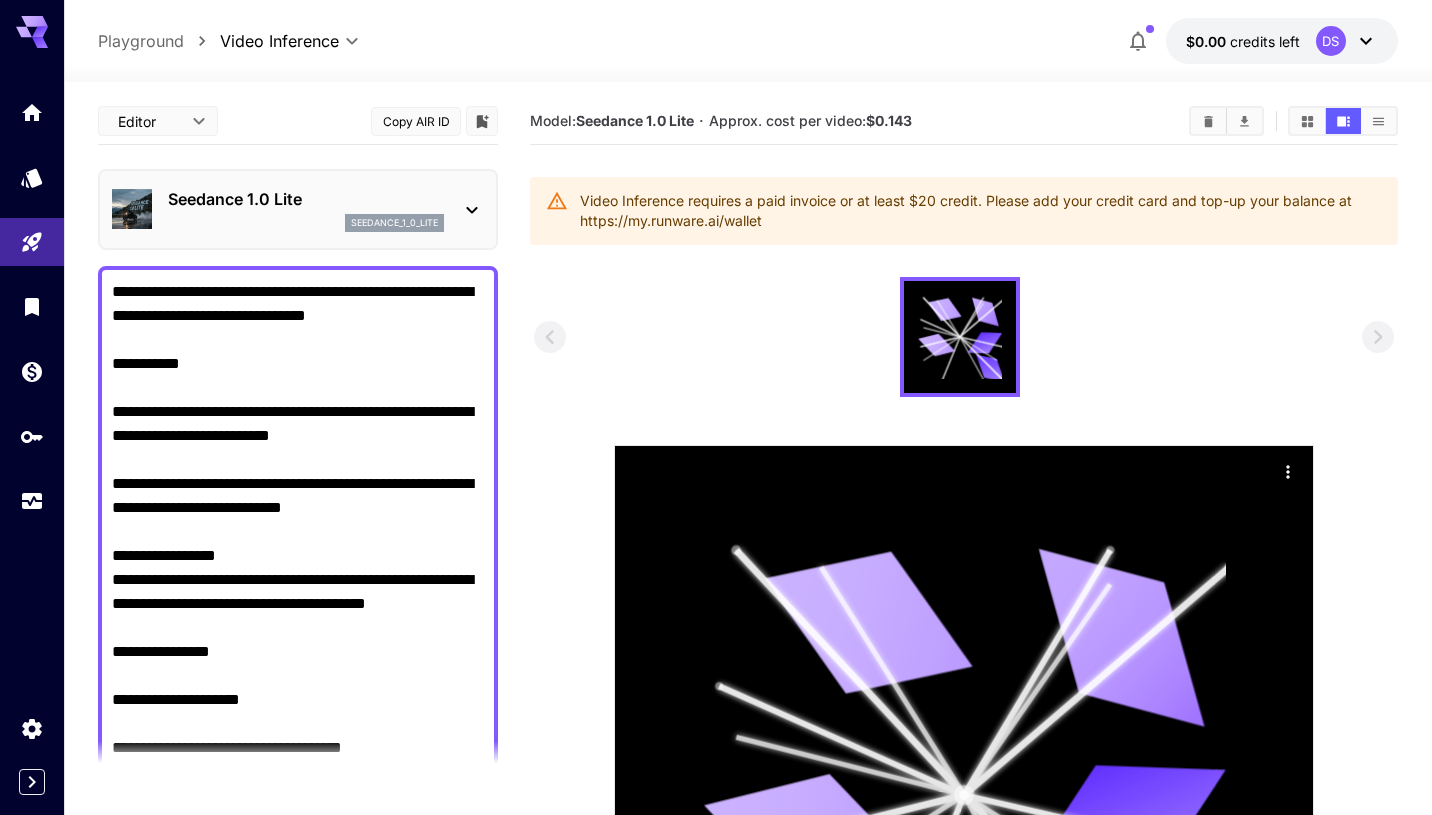 scroll, scrollTop: 14, scrollLeft: 0, axis: vertical 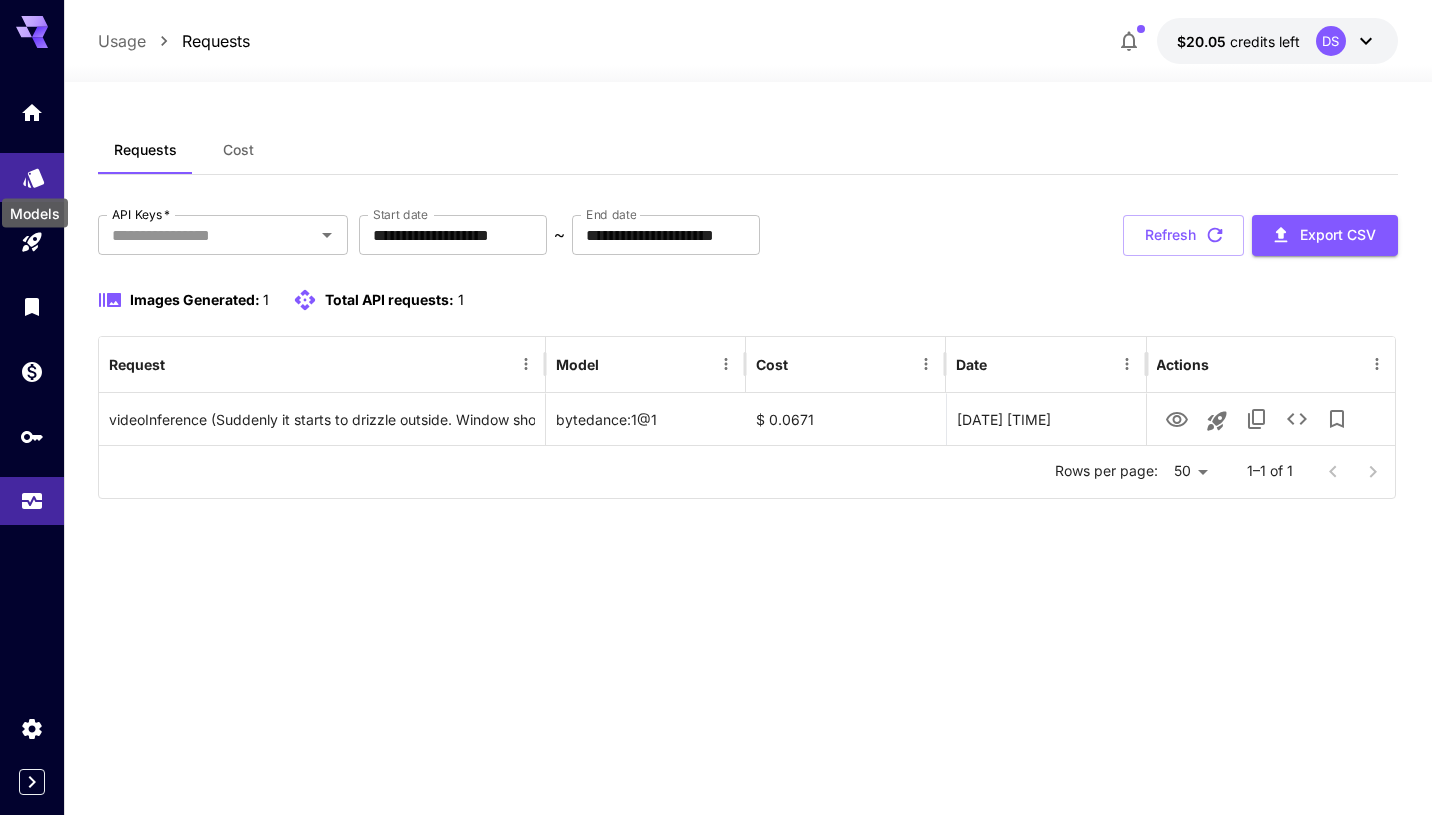 click on "Models" at bounding box center [35, 207] 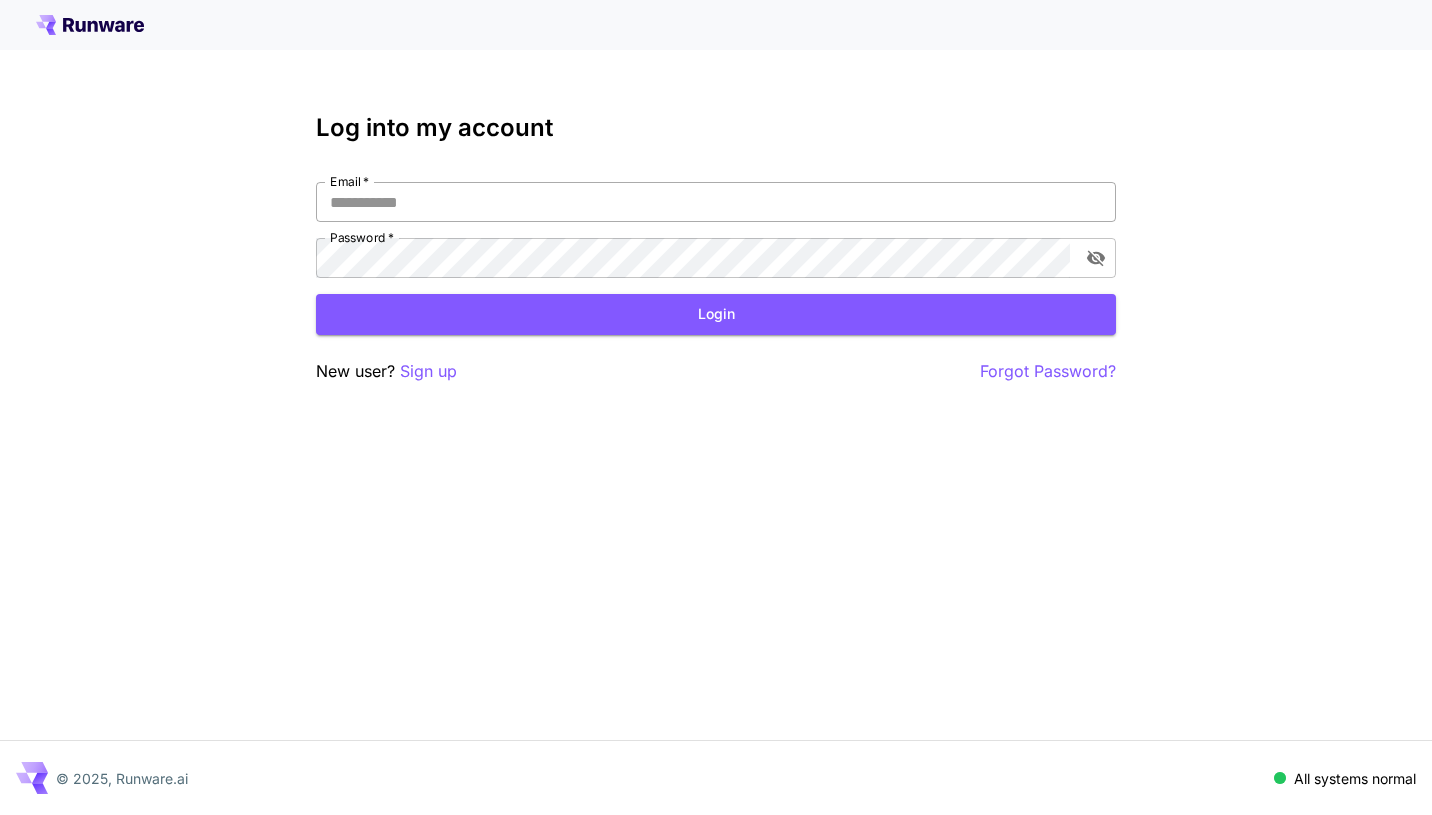 click on "Email   *" at bounding box center (716, 202) 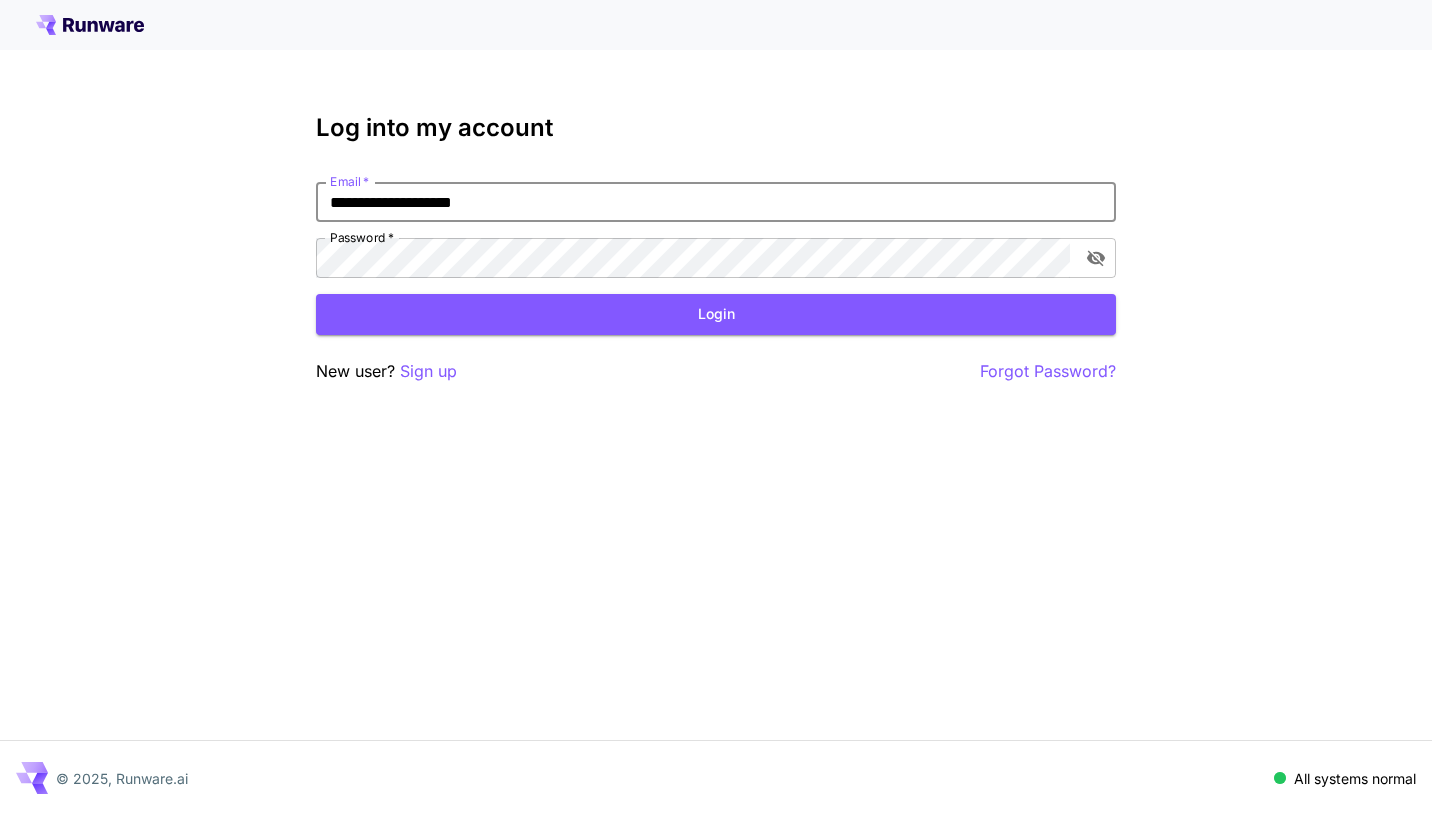 type on "**********" 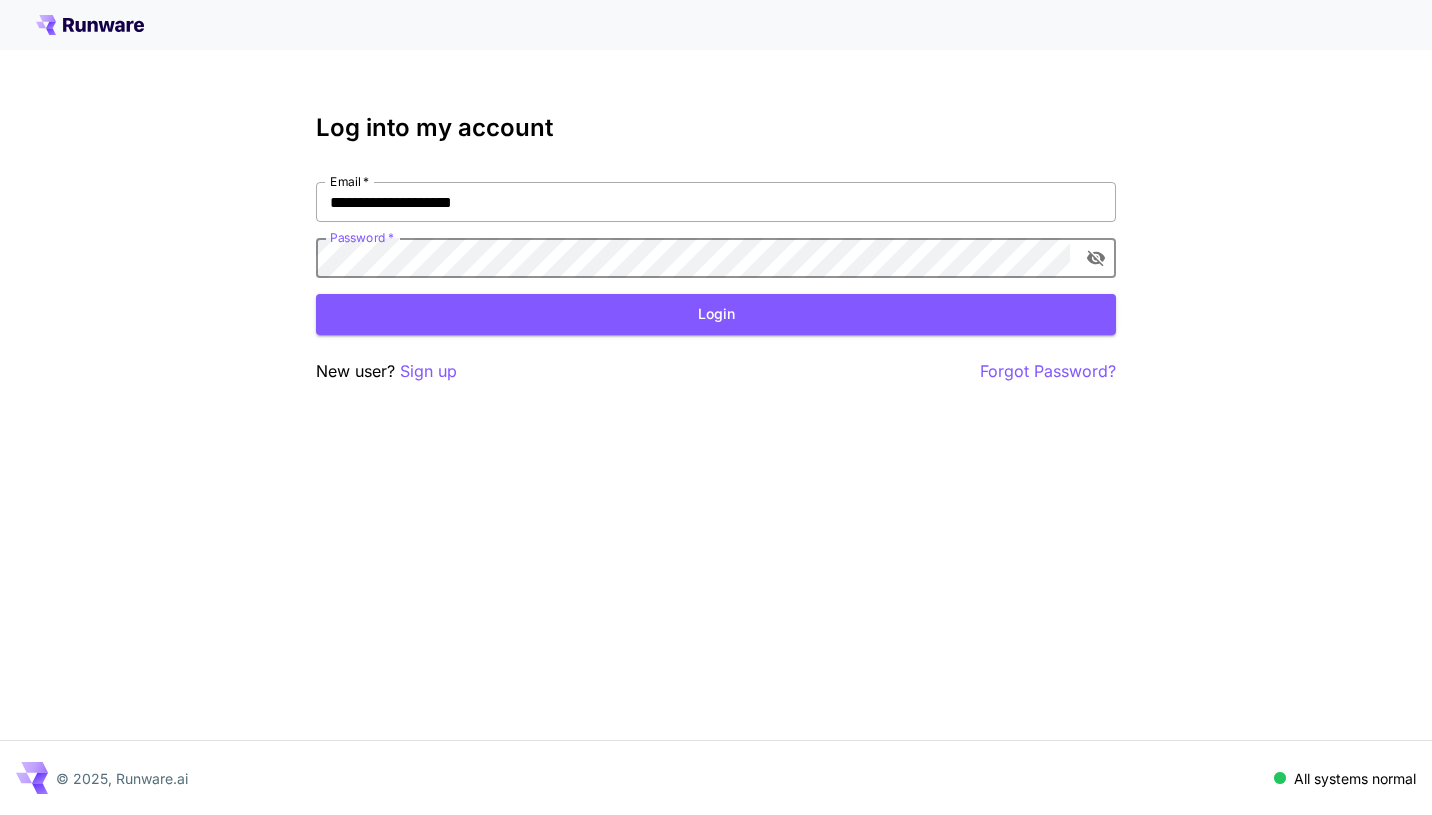 click on "Login" at bounding box center (716, 314) 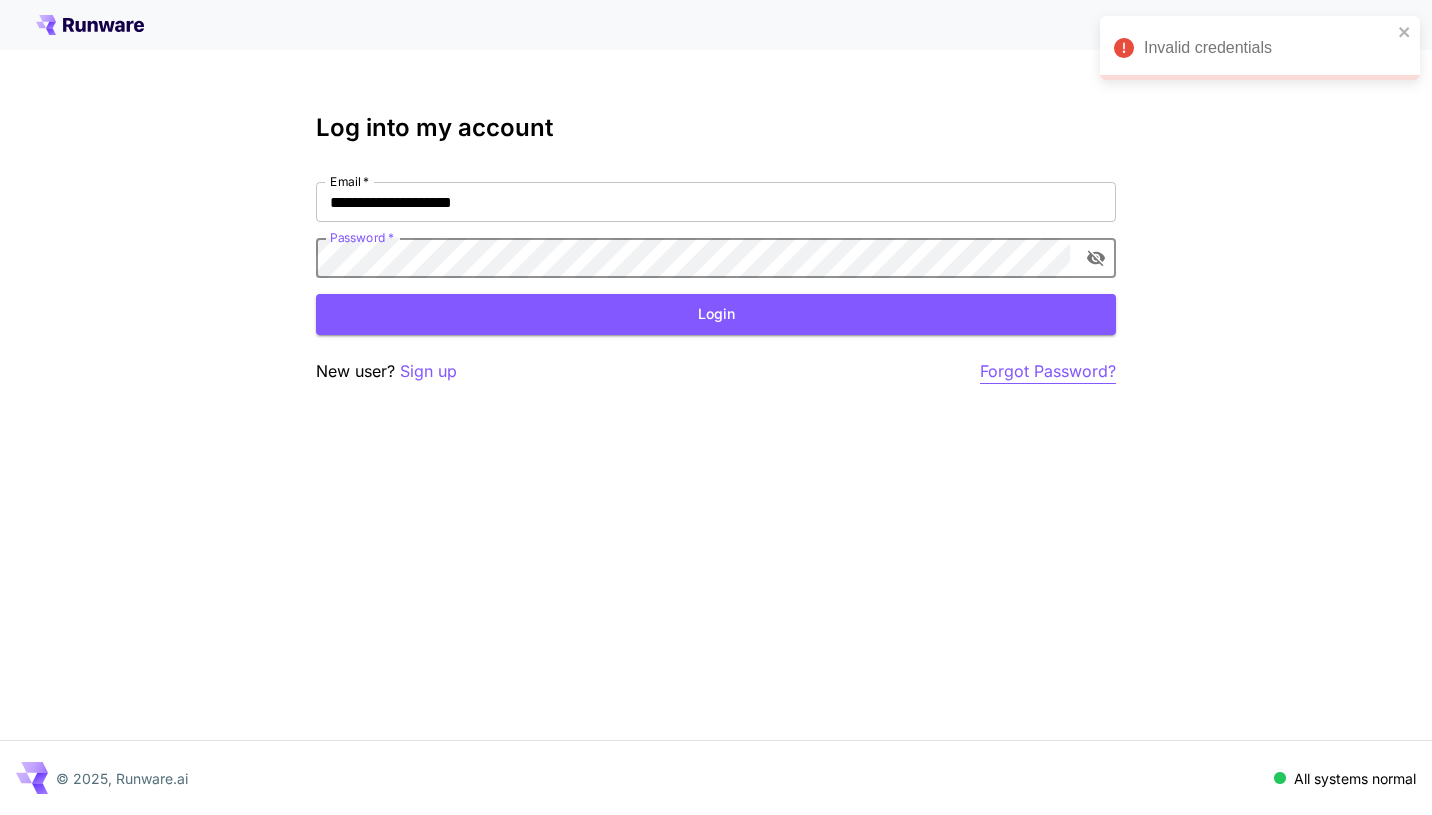 click on "Forgot Password?" at bounding box center [1048, 371] 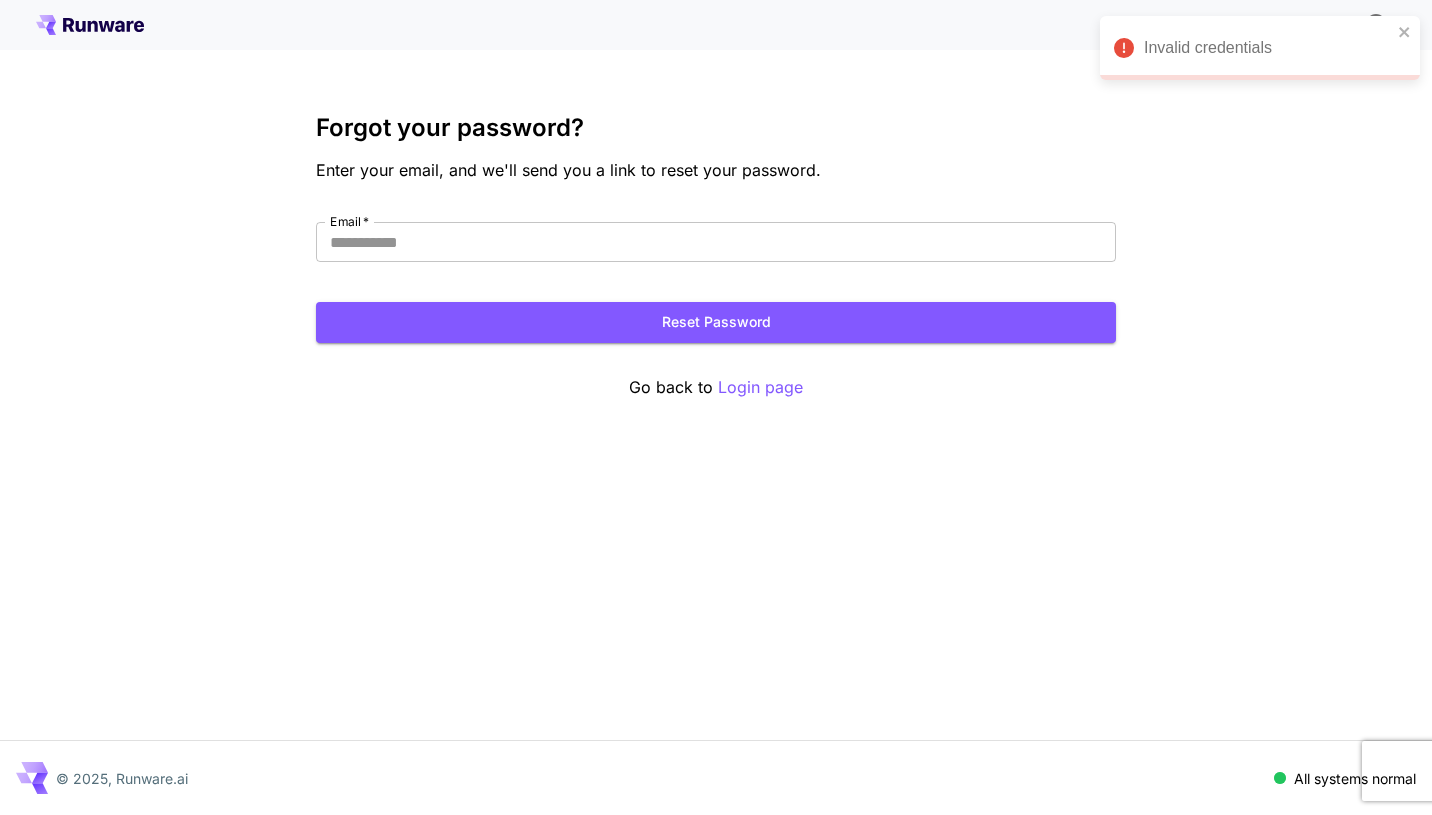 click on "Forgot your password? Enter your email, and we'll send you a link to reset your password. Email   * Email   * Reset Password Go back to   Login page" at bounding box center (716, 257) 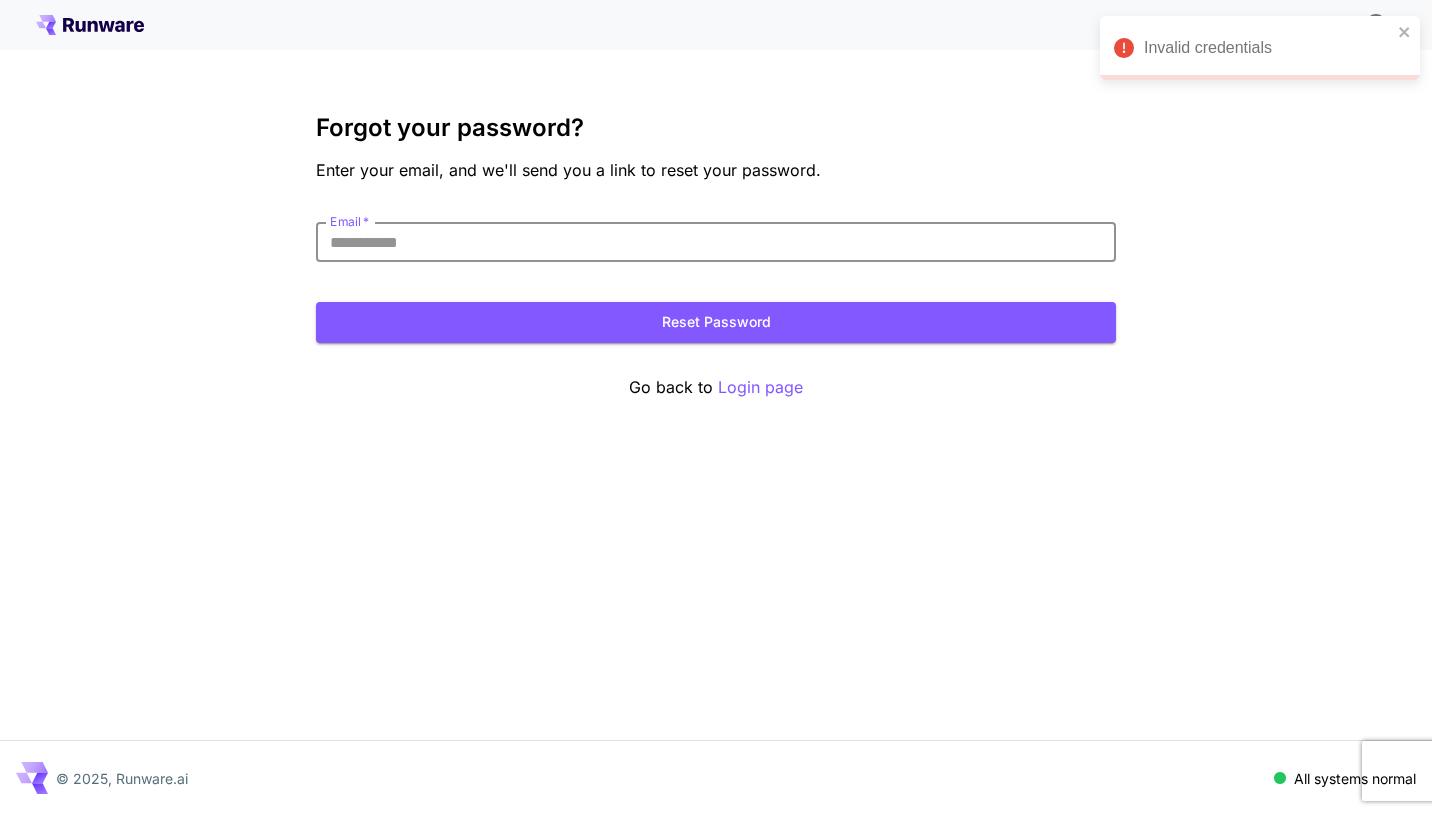 click on "Email   *" at bounding box center (716, 242) 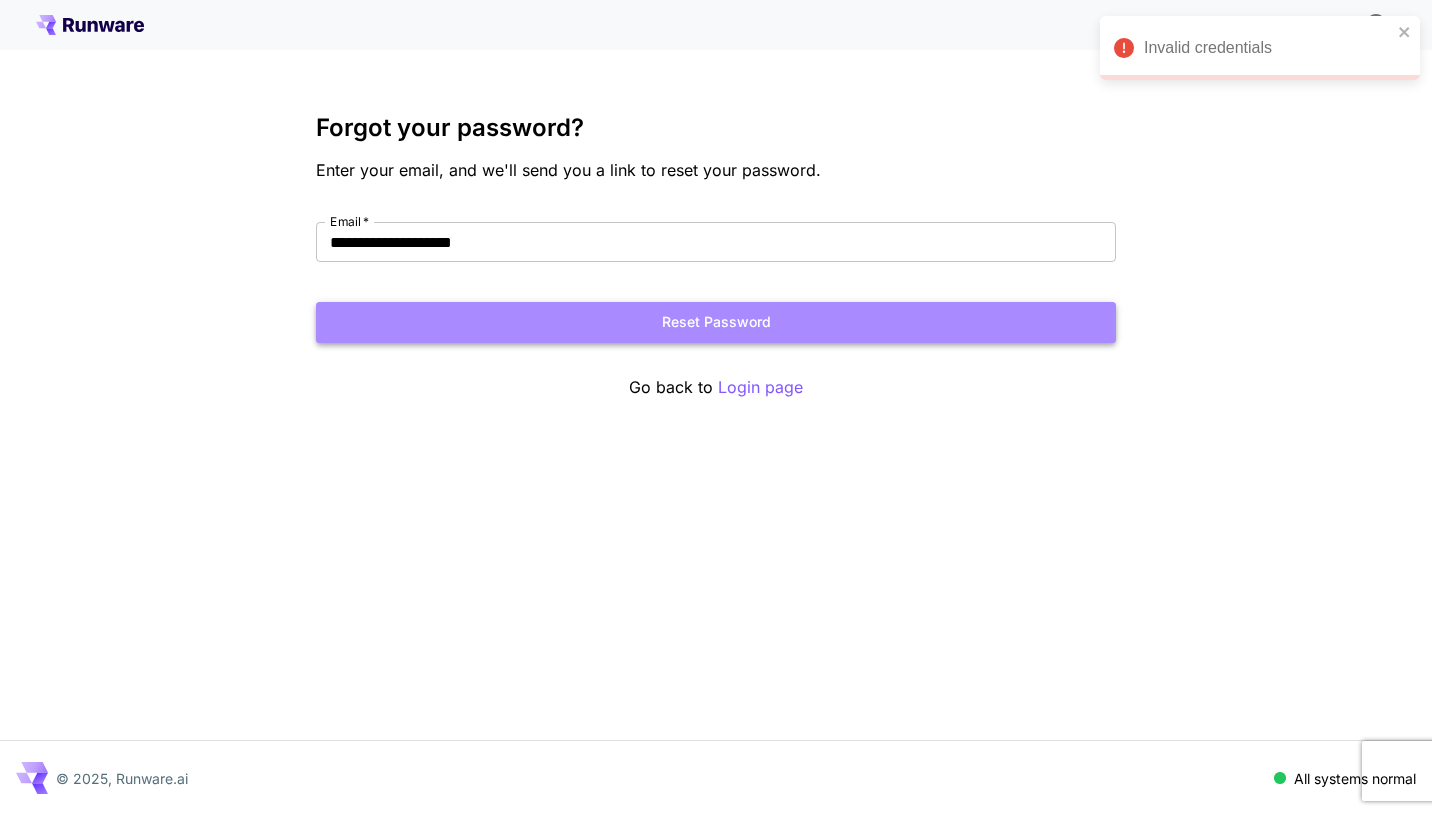 click on "Reset Password" at bounding box center [716, 322] 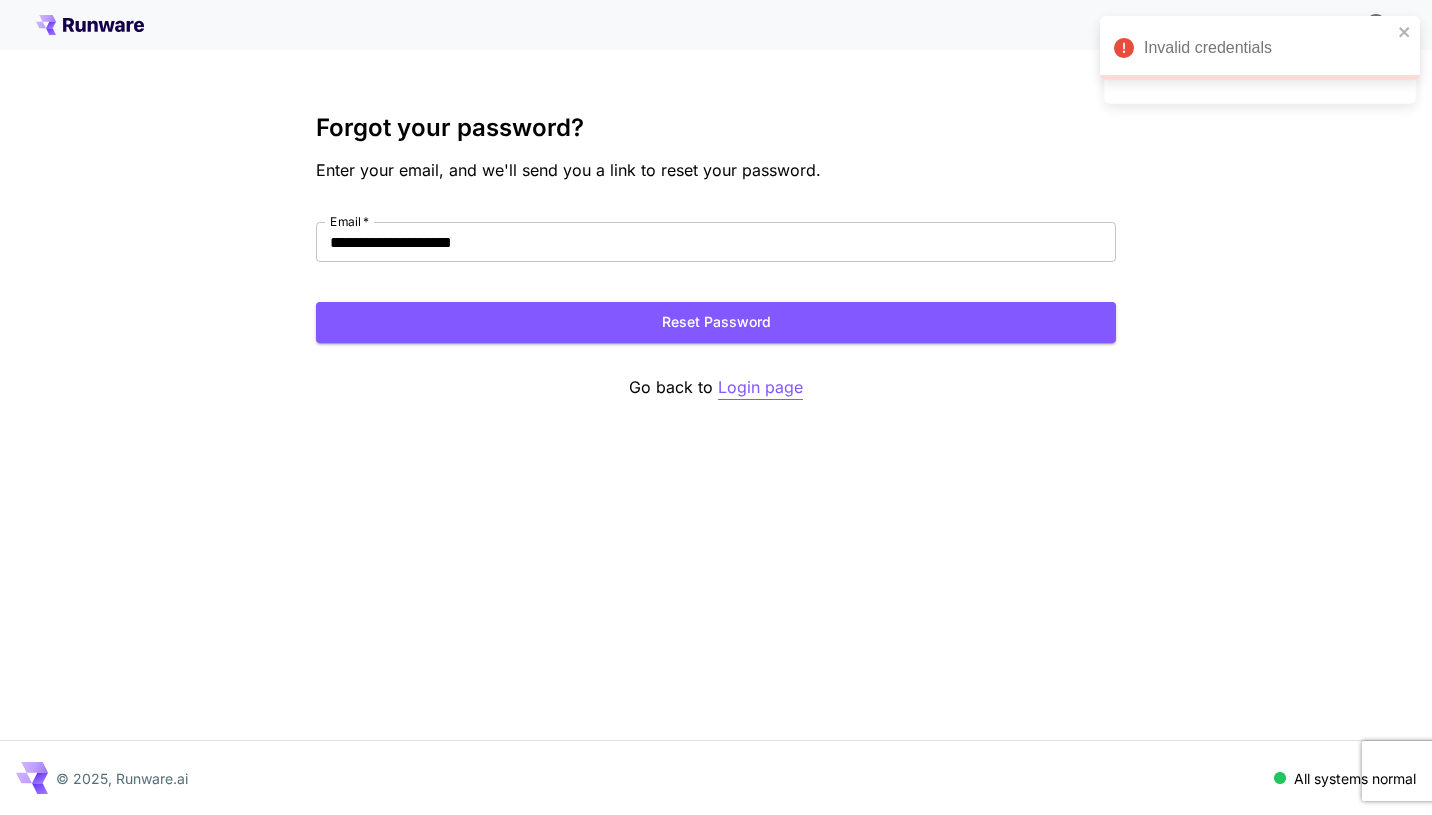click on "Login page" at bounding box center (760, 387) 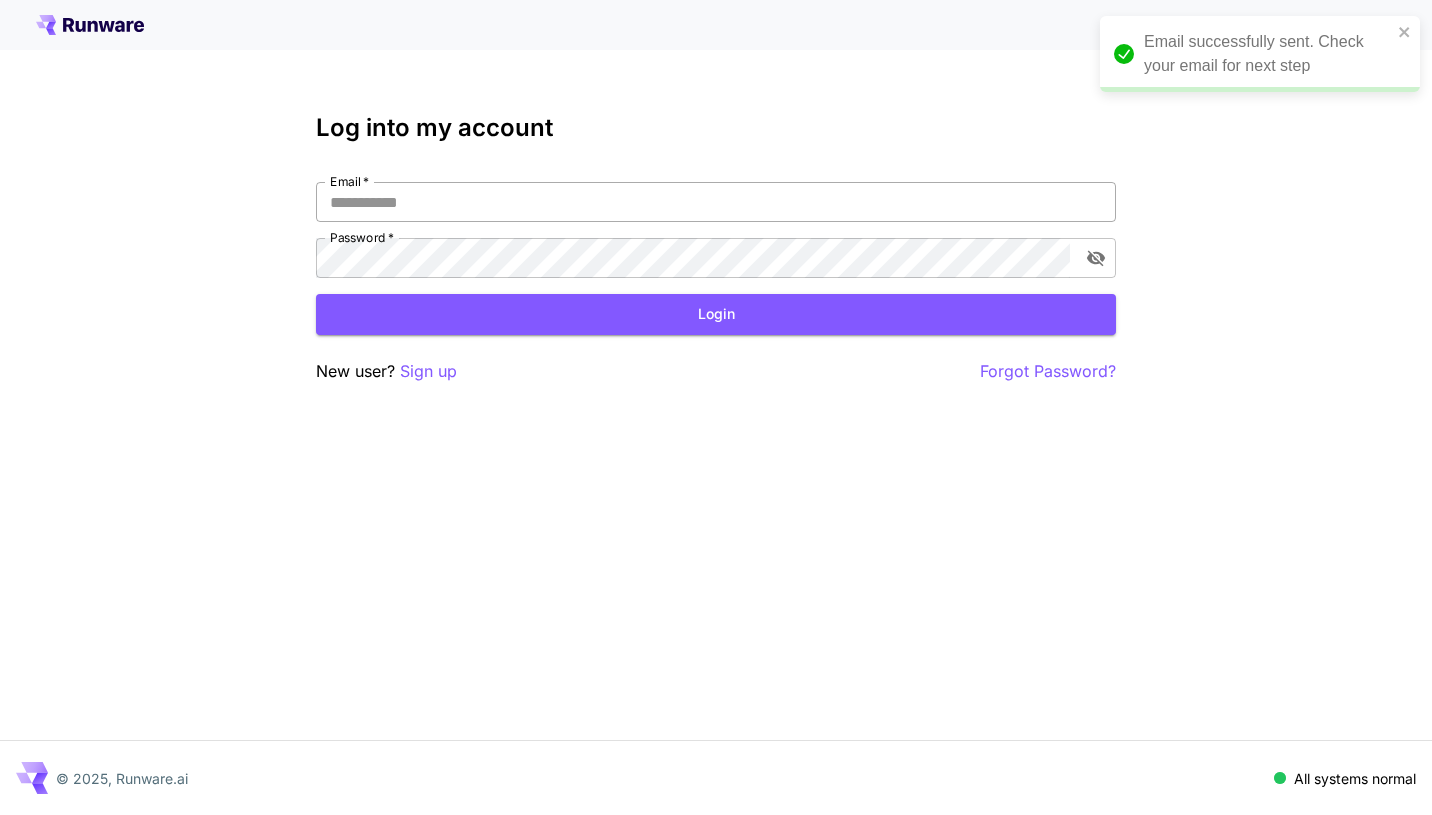 click on "Email   *" at bounding box center (716, 202) 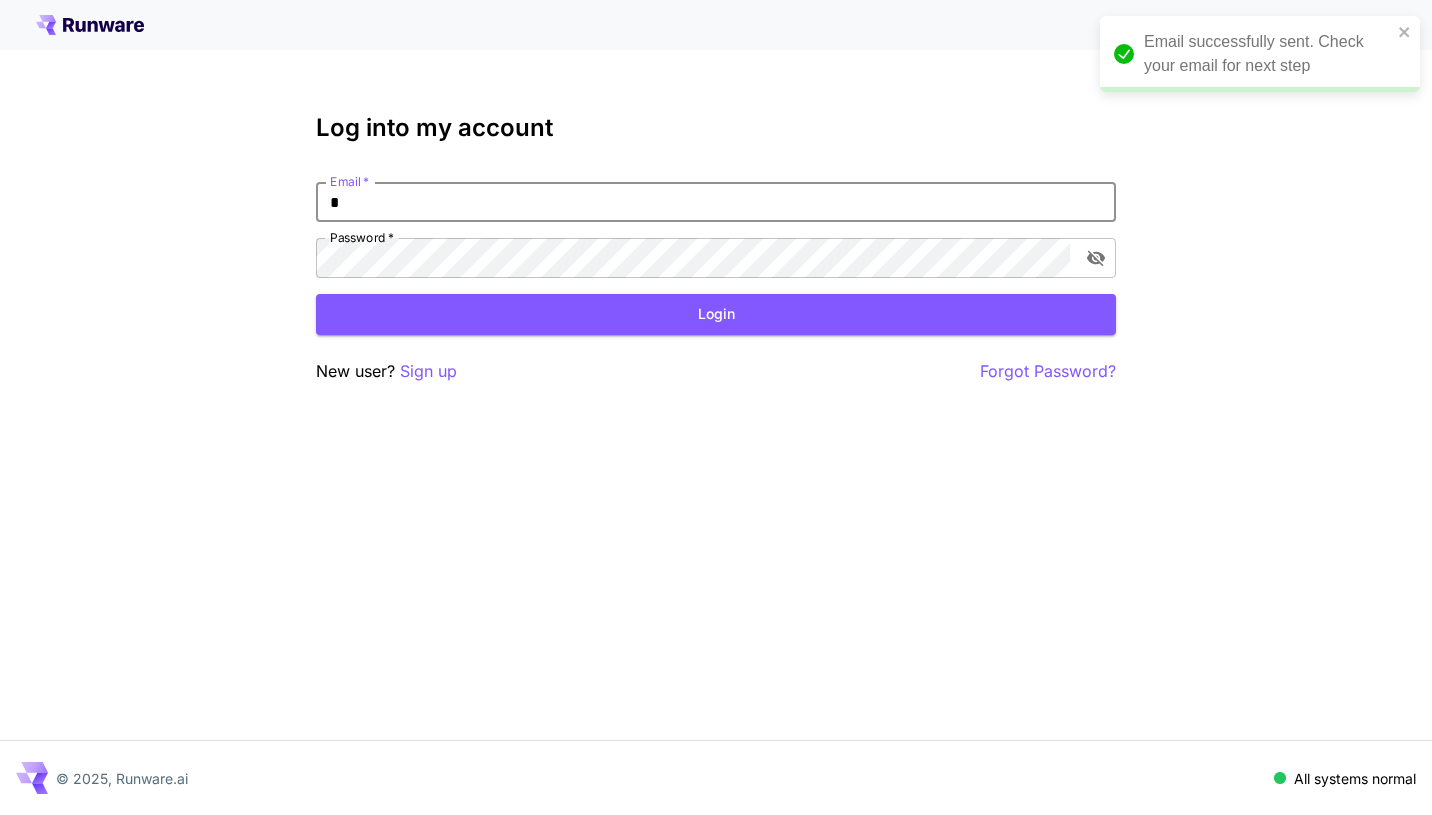 type on "**********" 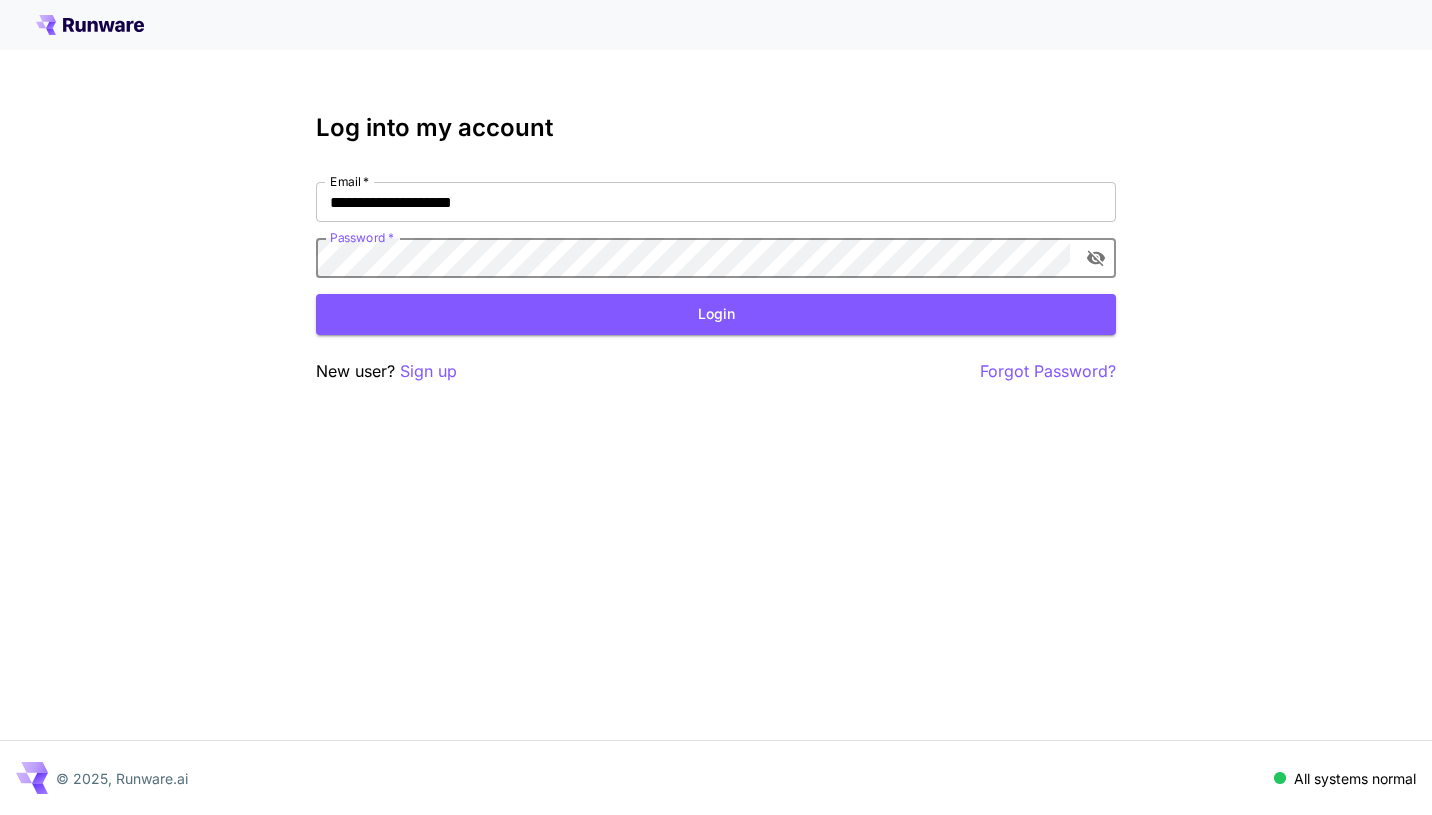 click on "Login" at bounding box center [716, 314] 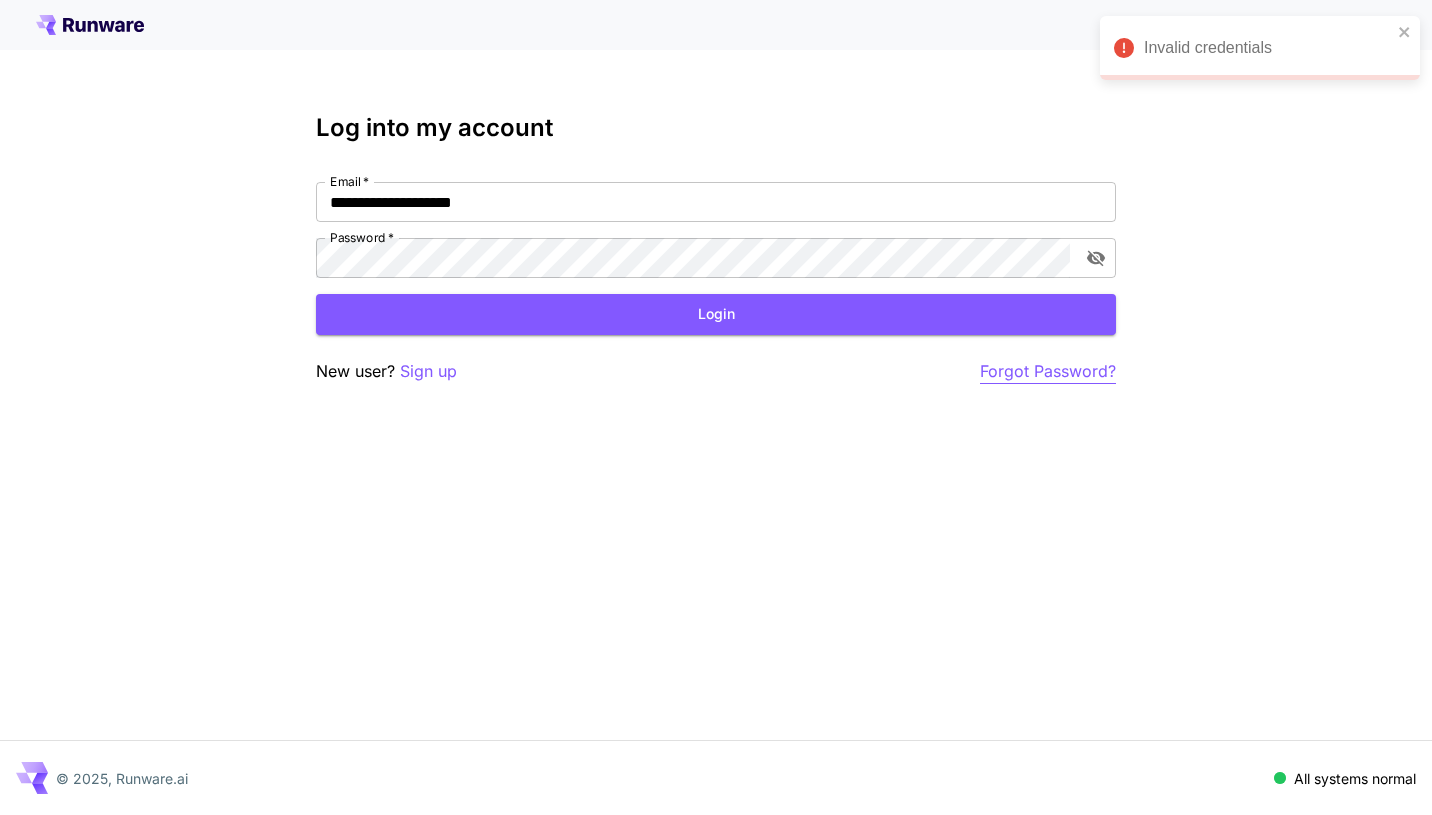 click on "Forgot Password?" at bounding box center [1048, 371] 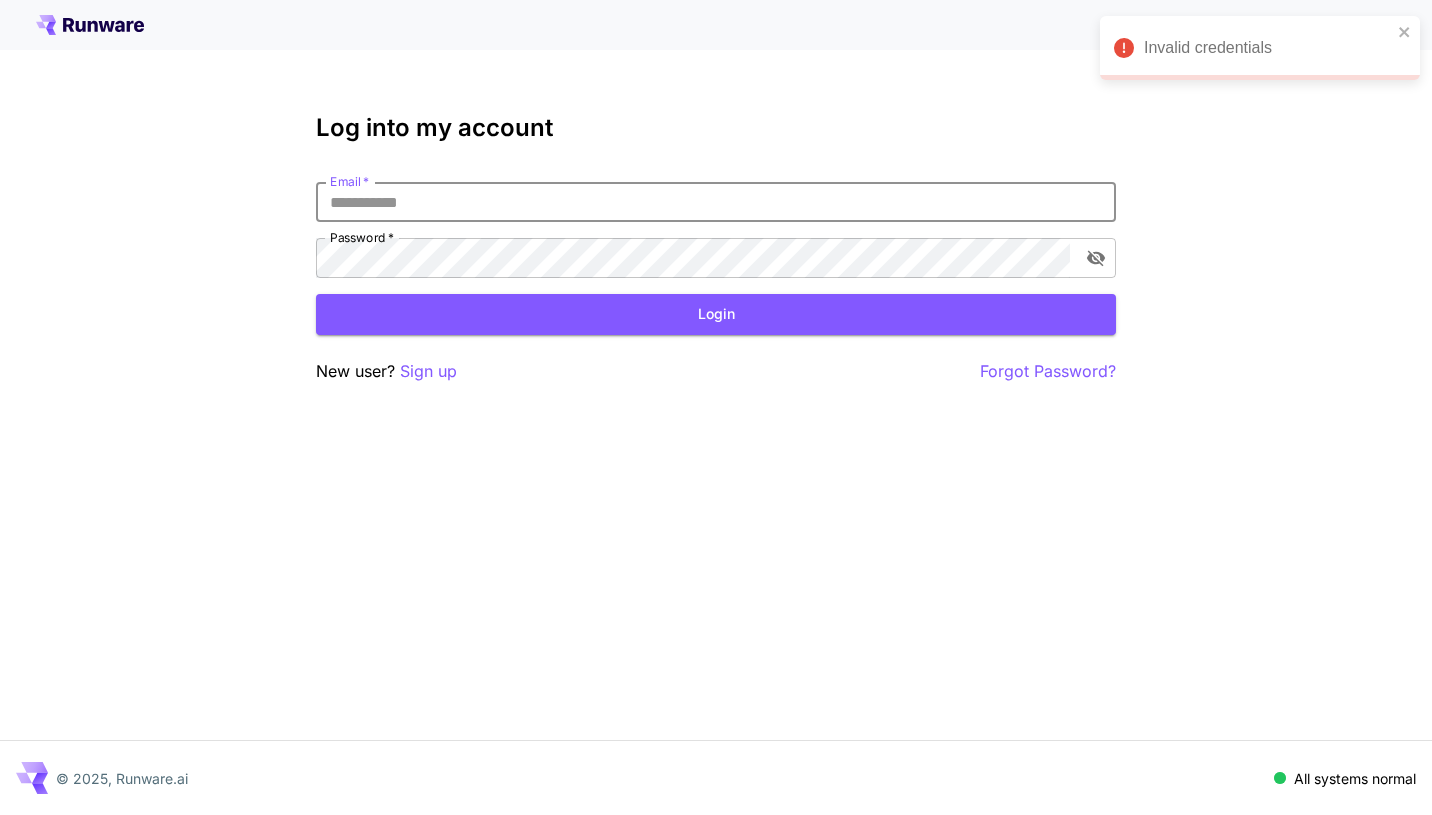 click on "Email   *" at bounding box center [716, 202] 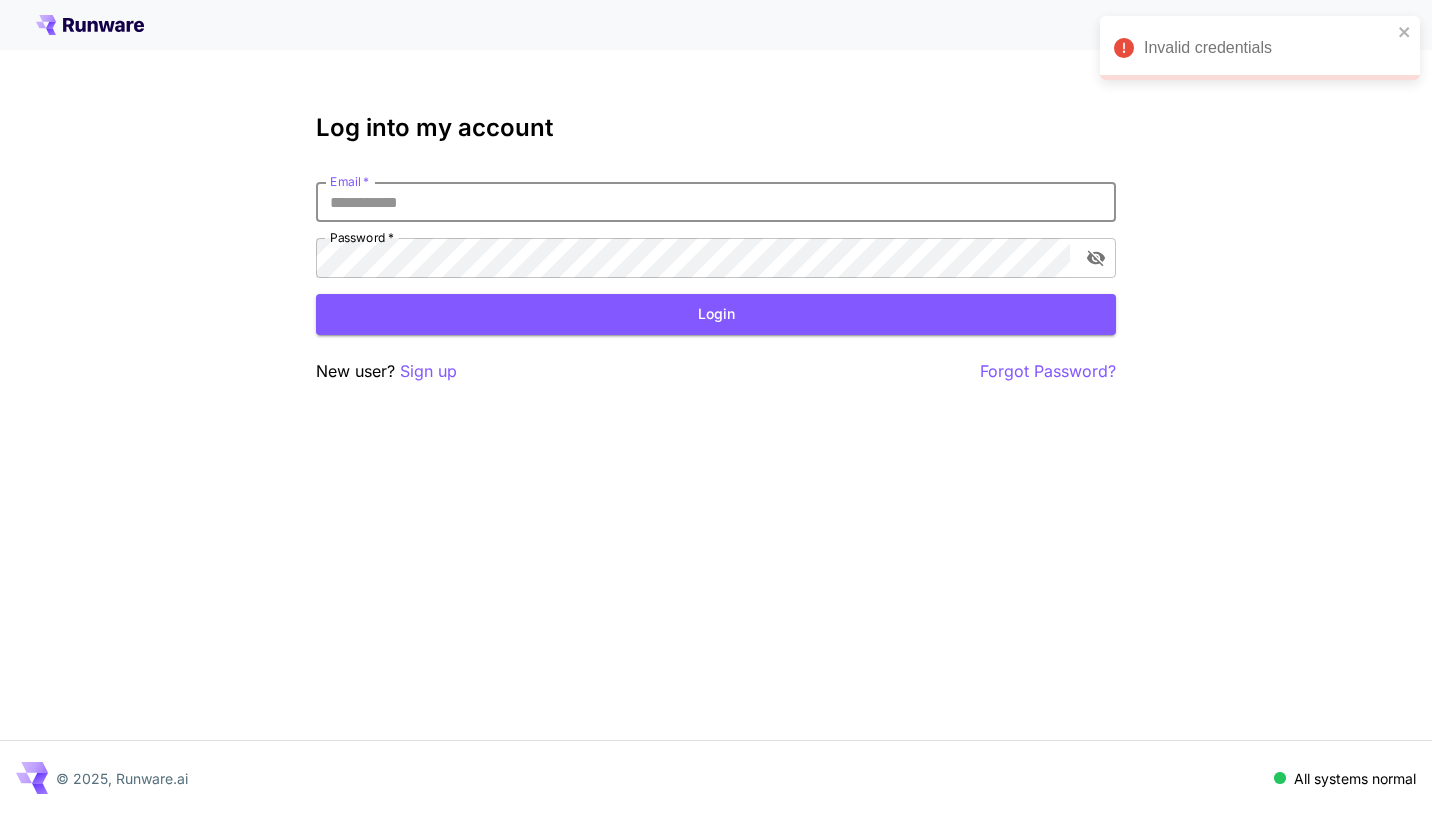 type on "**********" 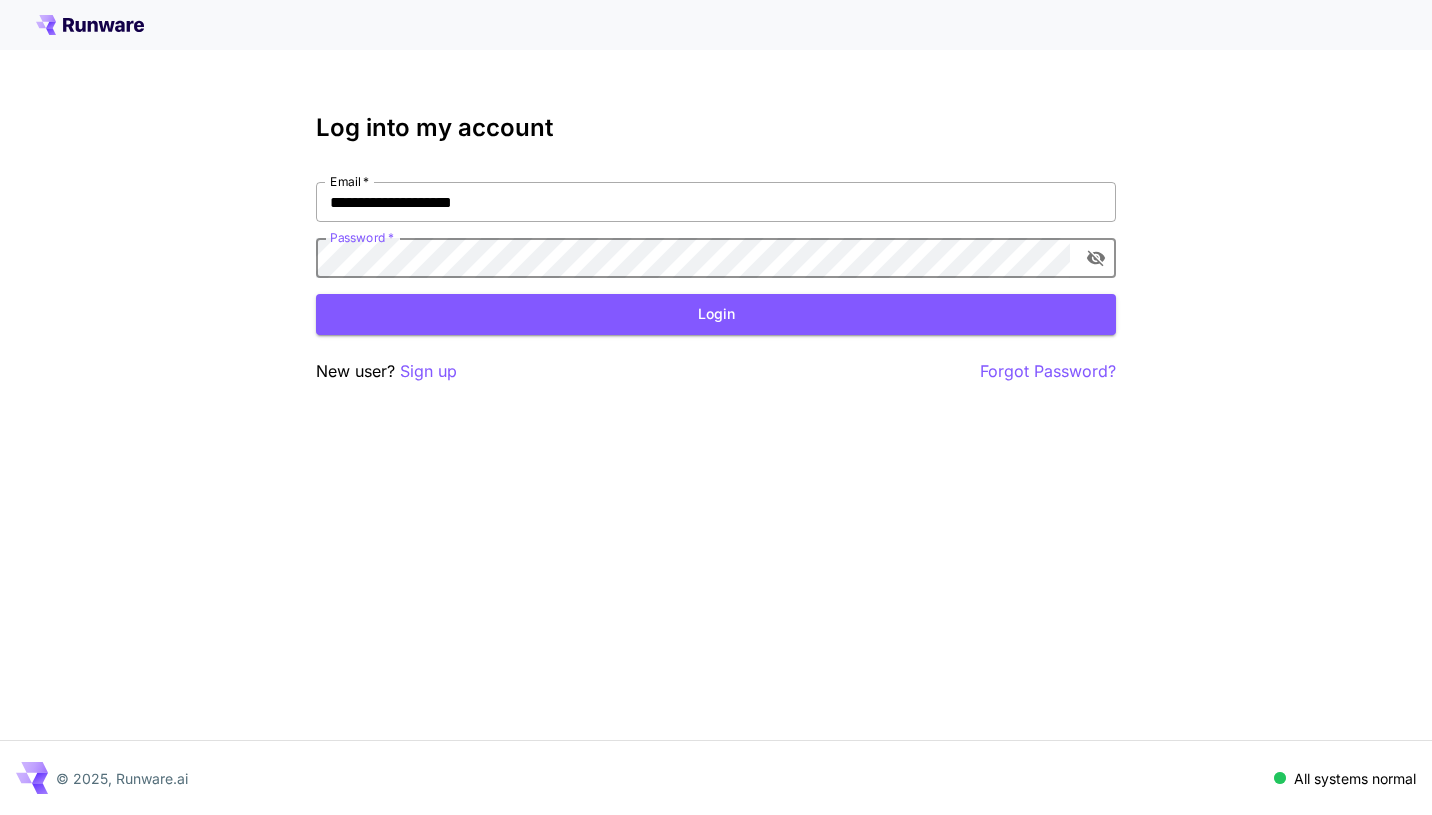 click on "Login" at bounding box center [716, 314] 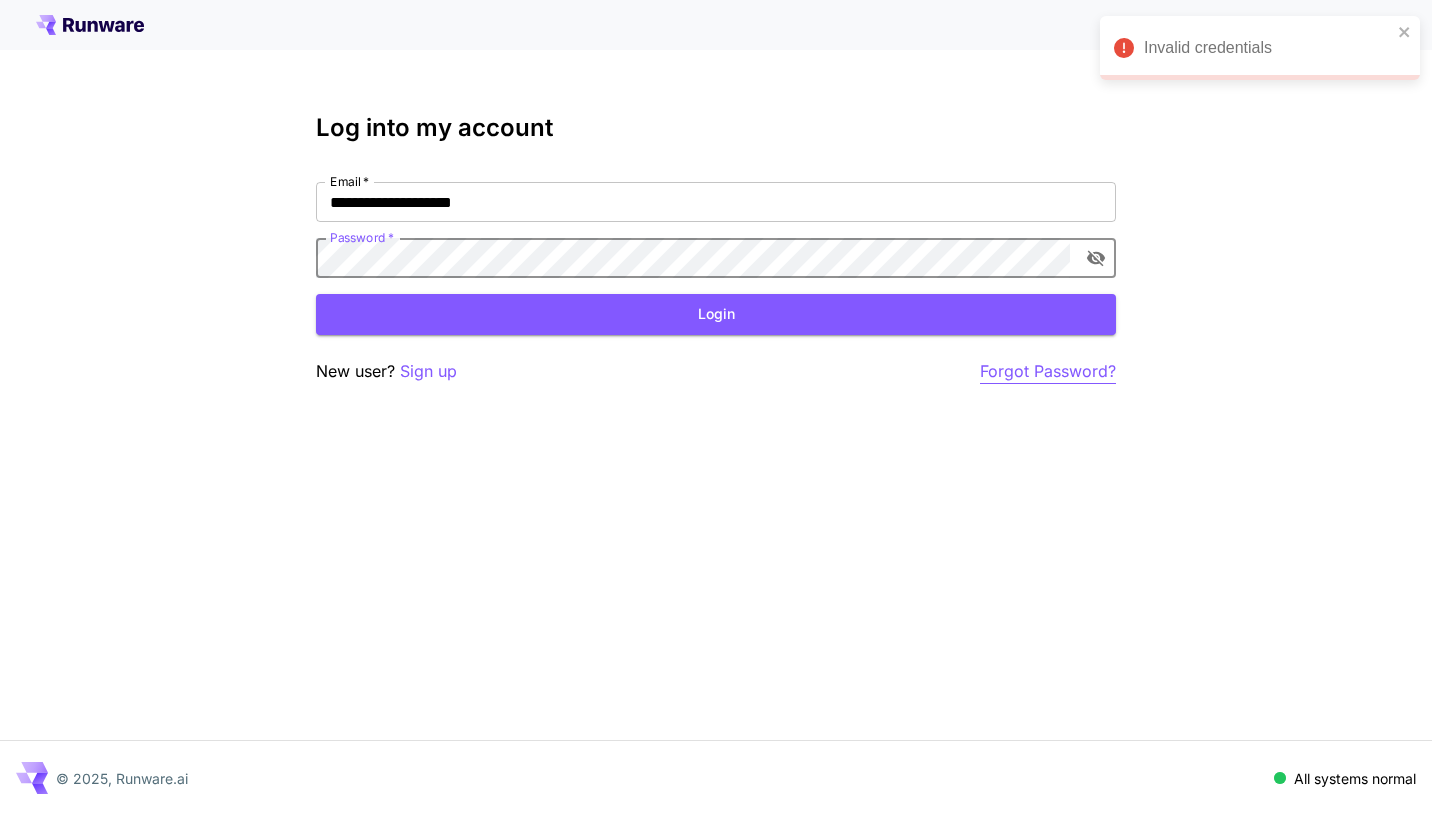 click on "Forgot Password?" at bounding box center [1048, 371] 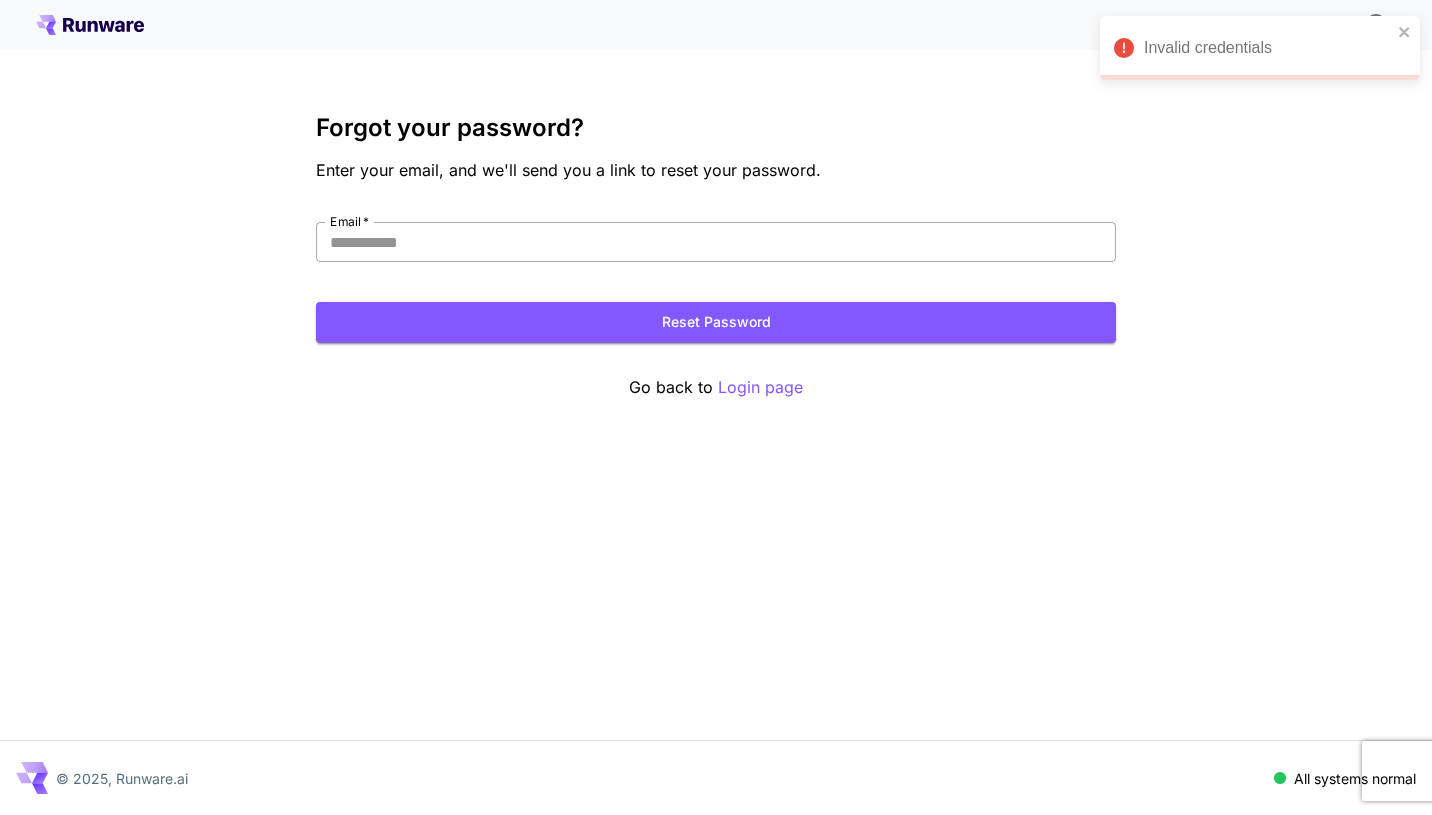 click on "Email   *" at bounding box center (716, 242) 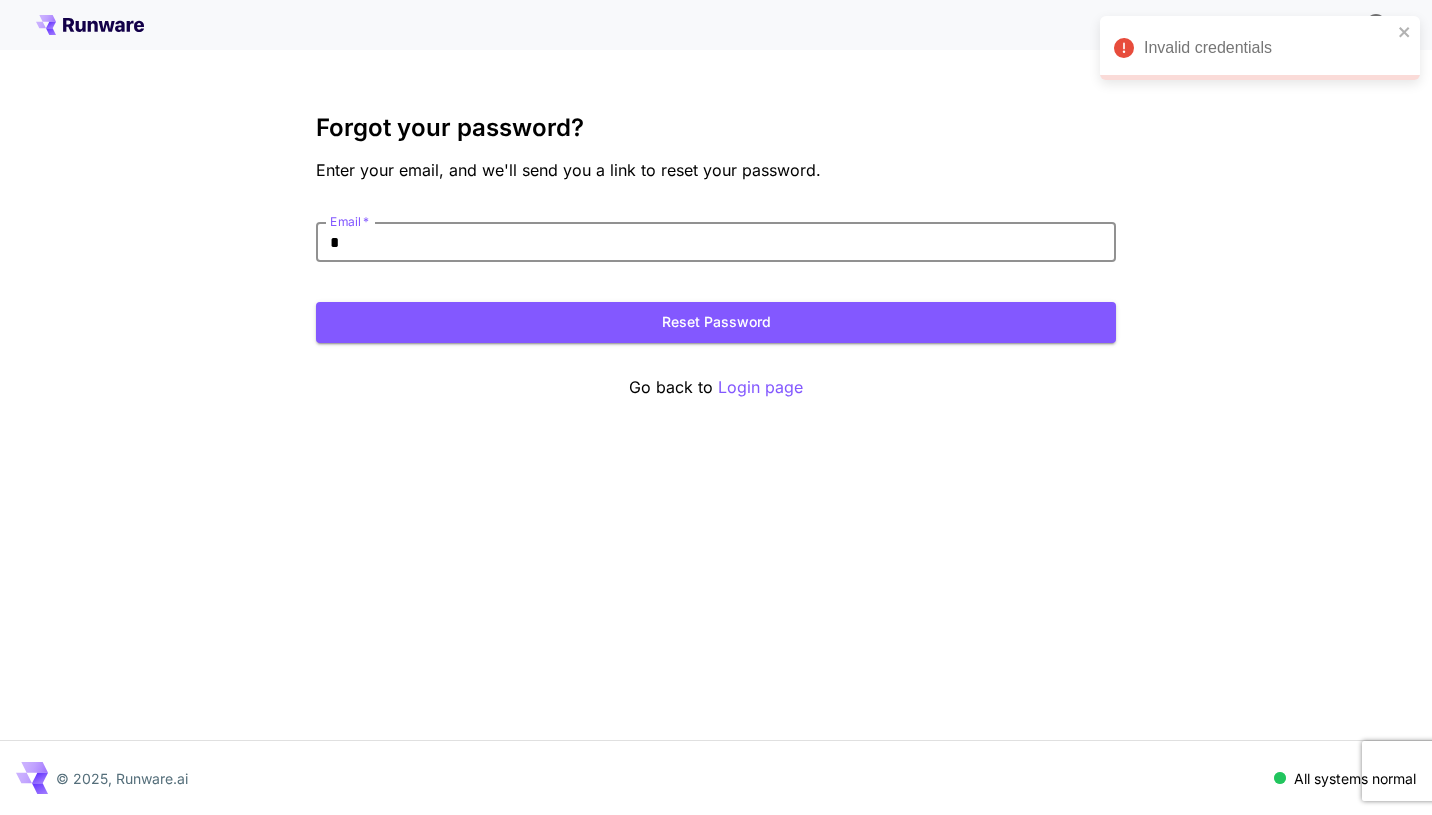 type on "**********" 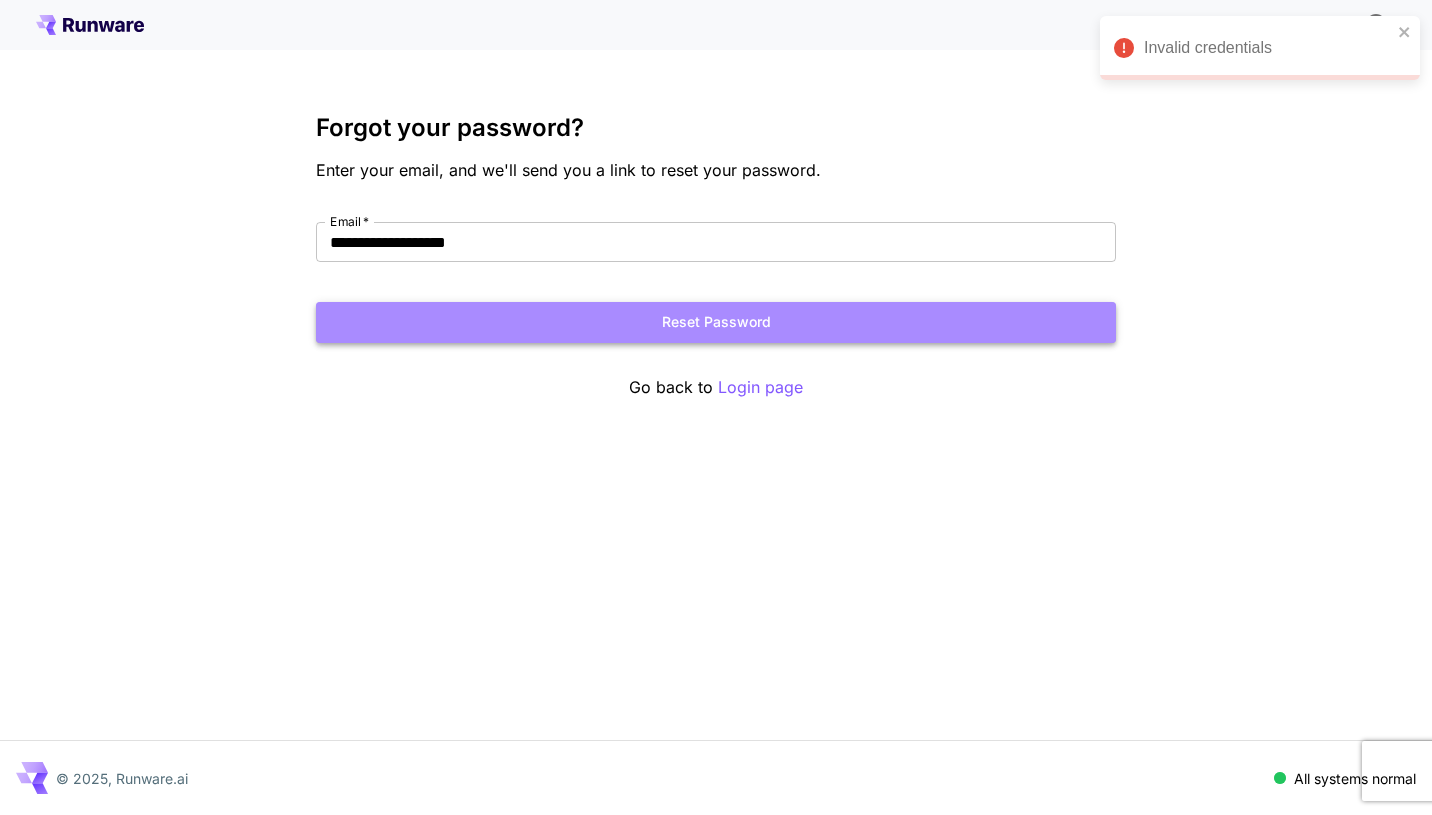 click on "Reset Password" at bounding box center [716, 322] 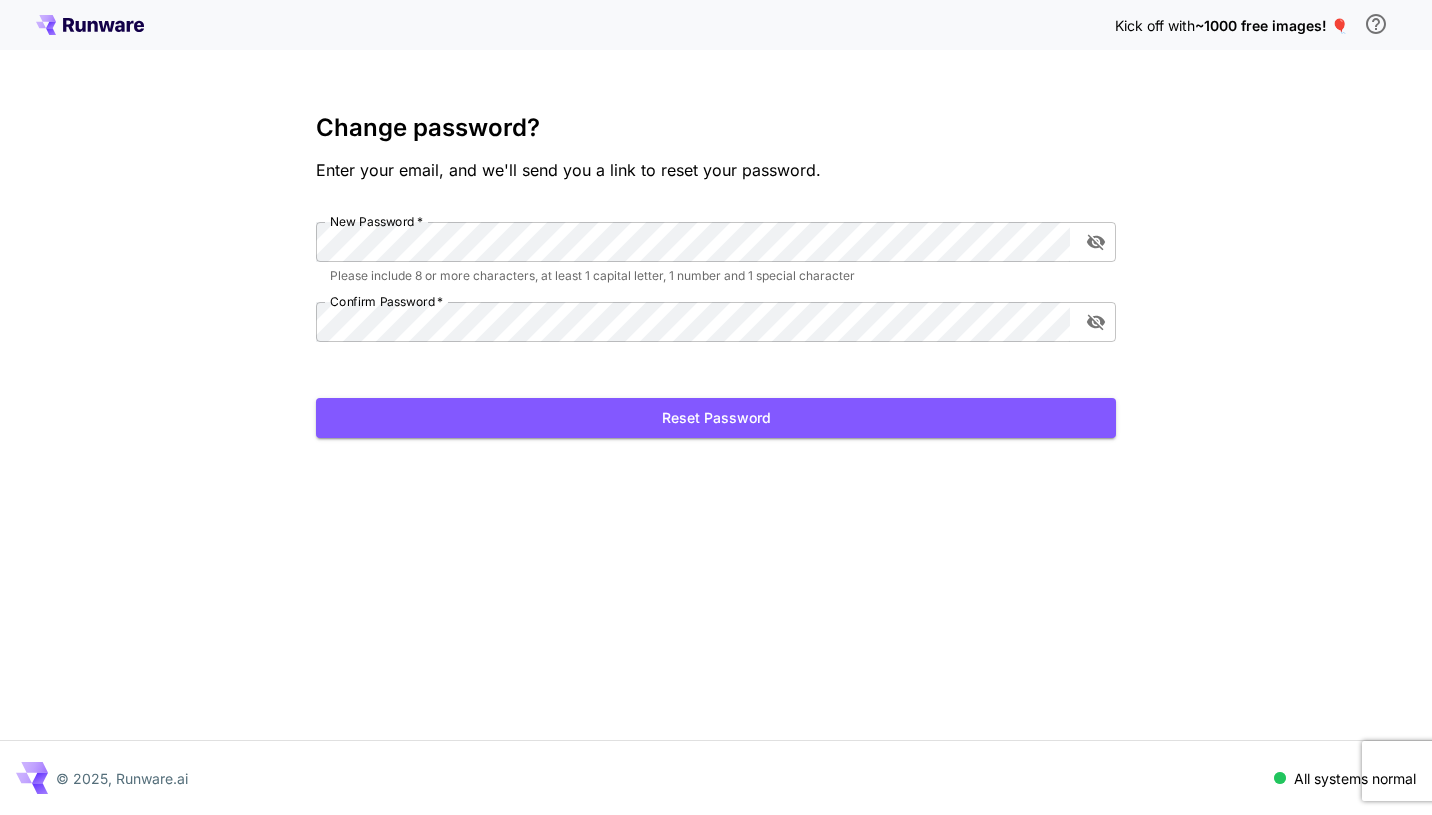 scroll, scrollTop: 0, scrollLeft: 0, axis: both 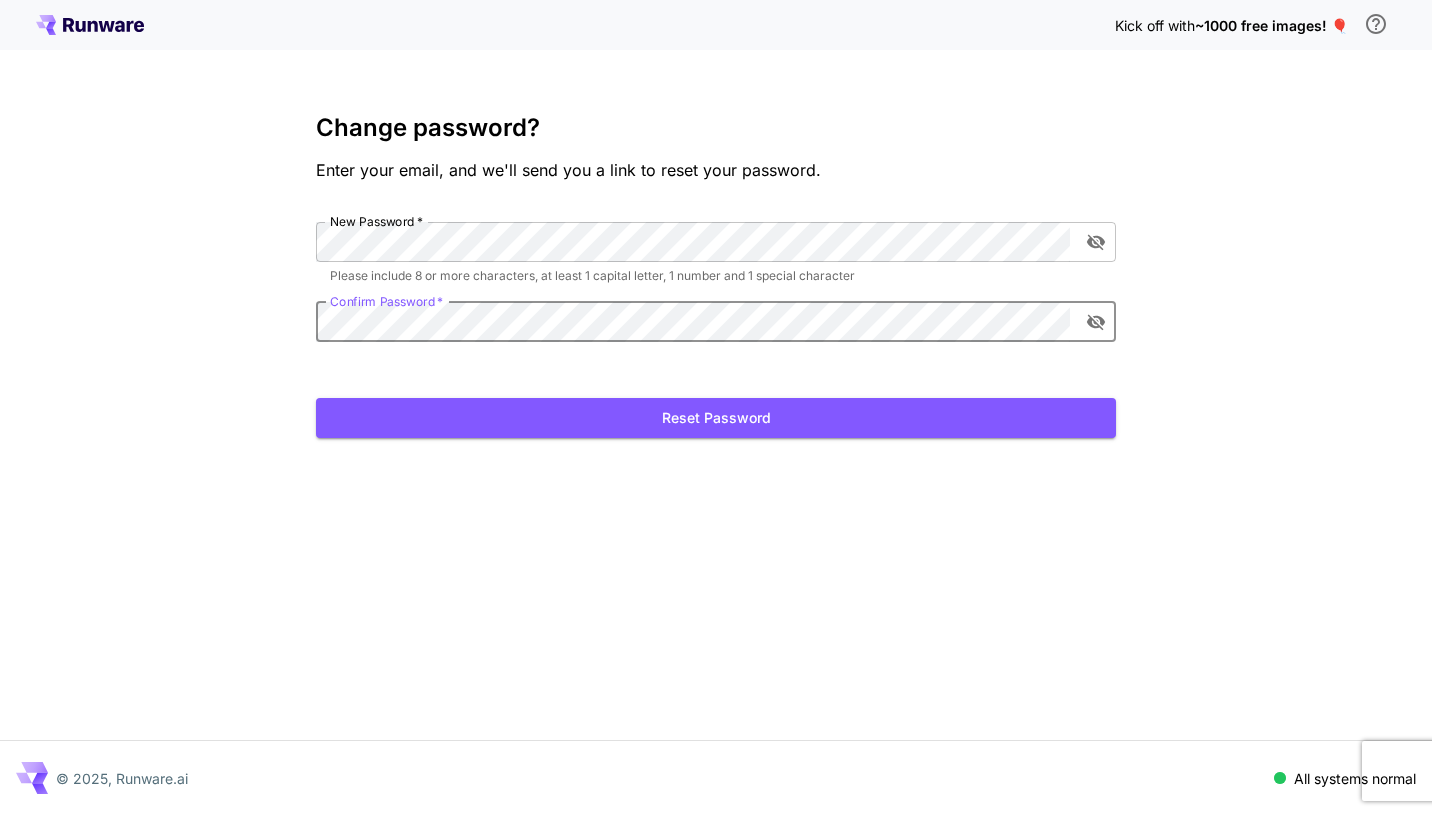 click on "Reset Password" at bounding box center [716, 418] 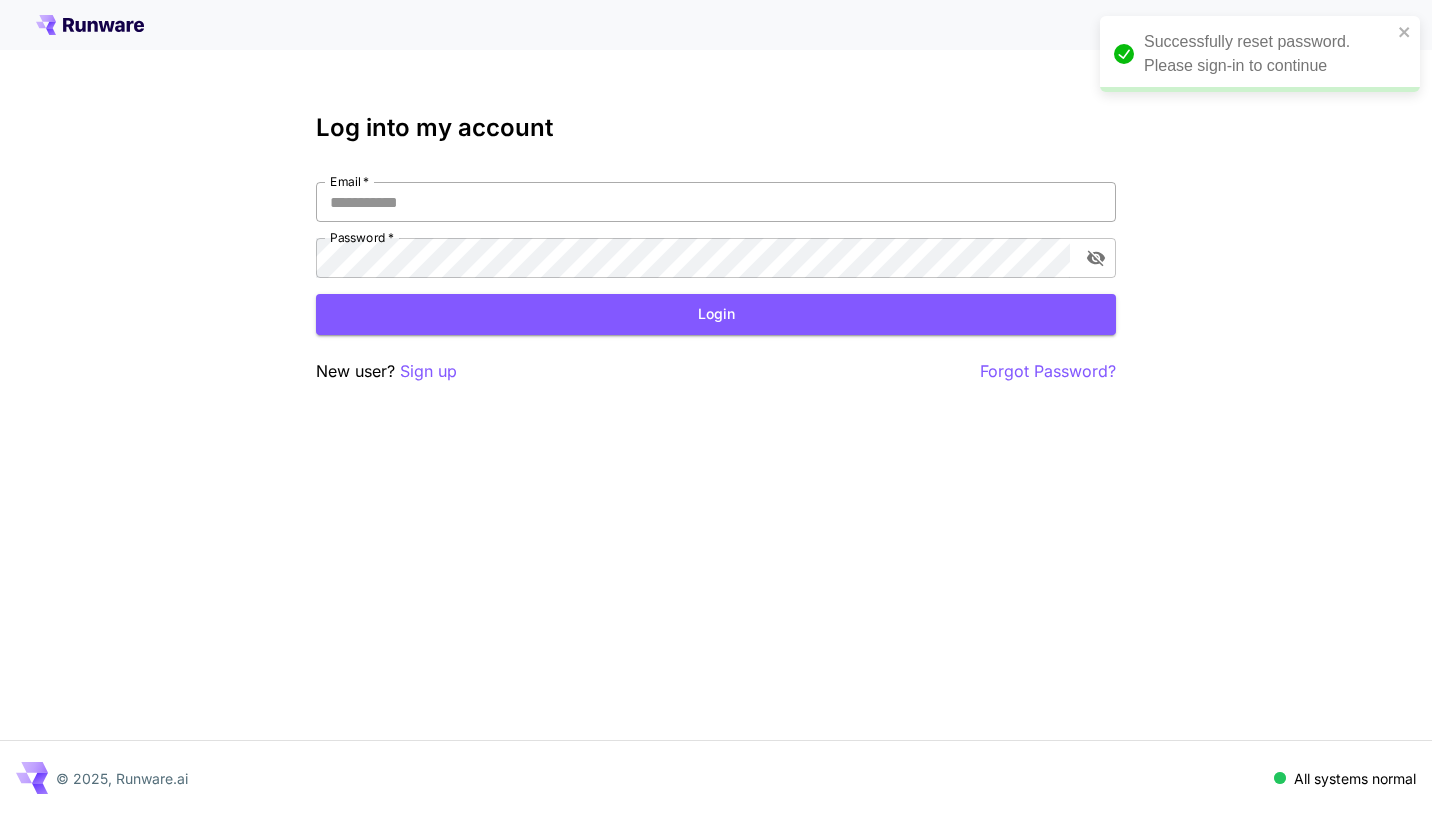 click on "Email   *" at bounding box center [716, 202] 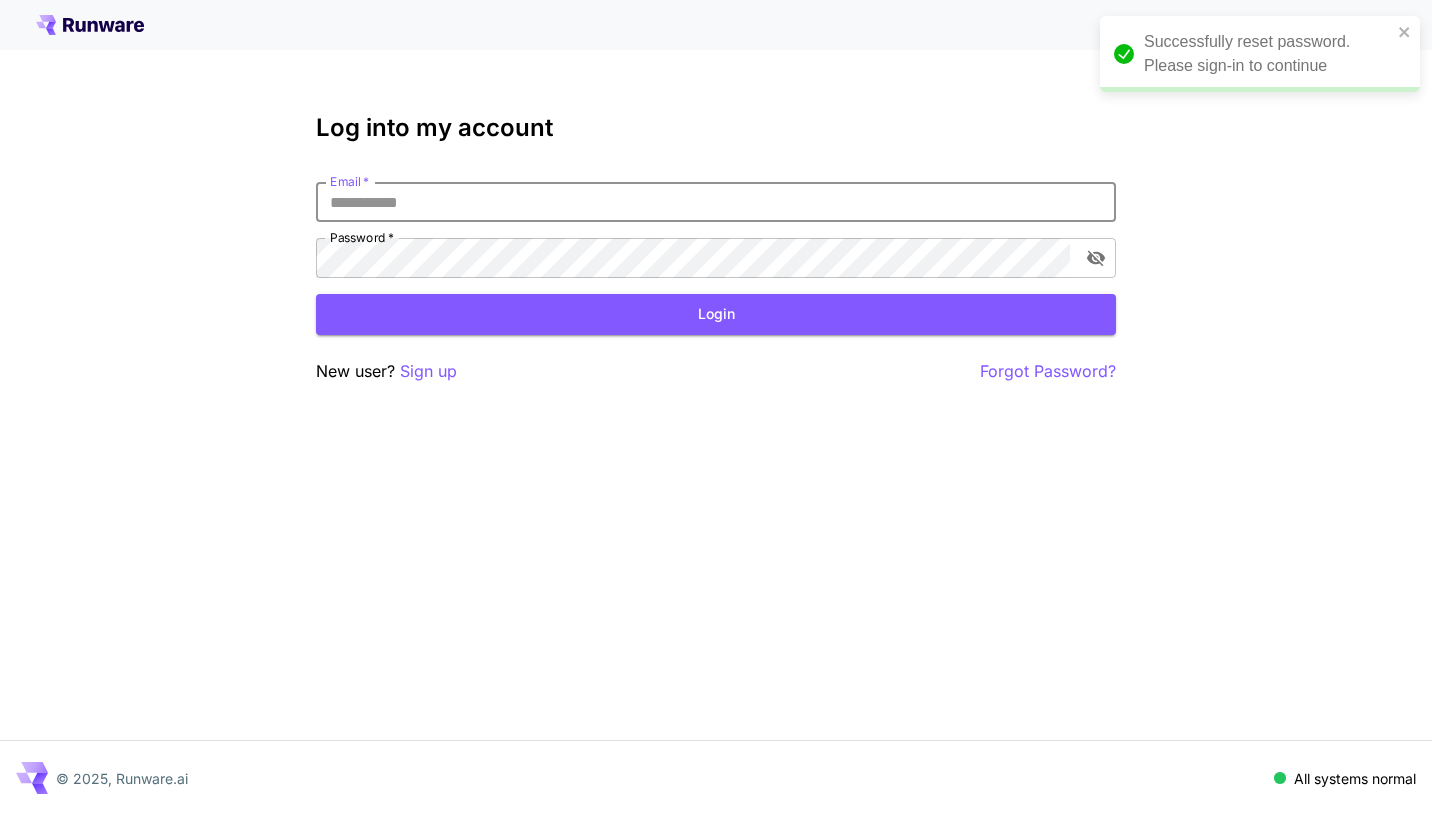 type on "**********" 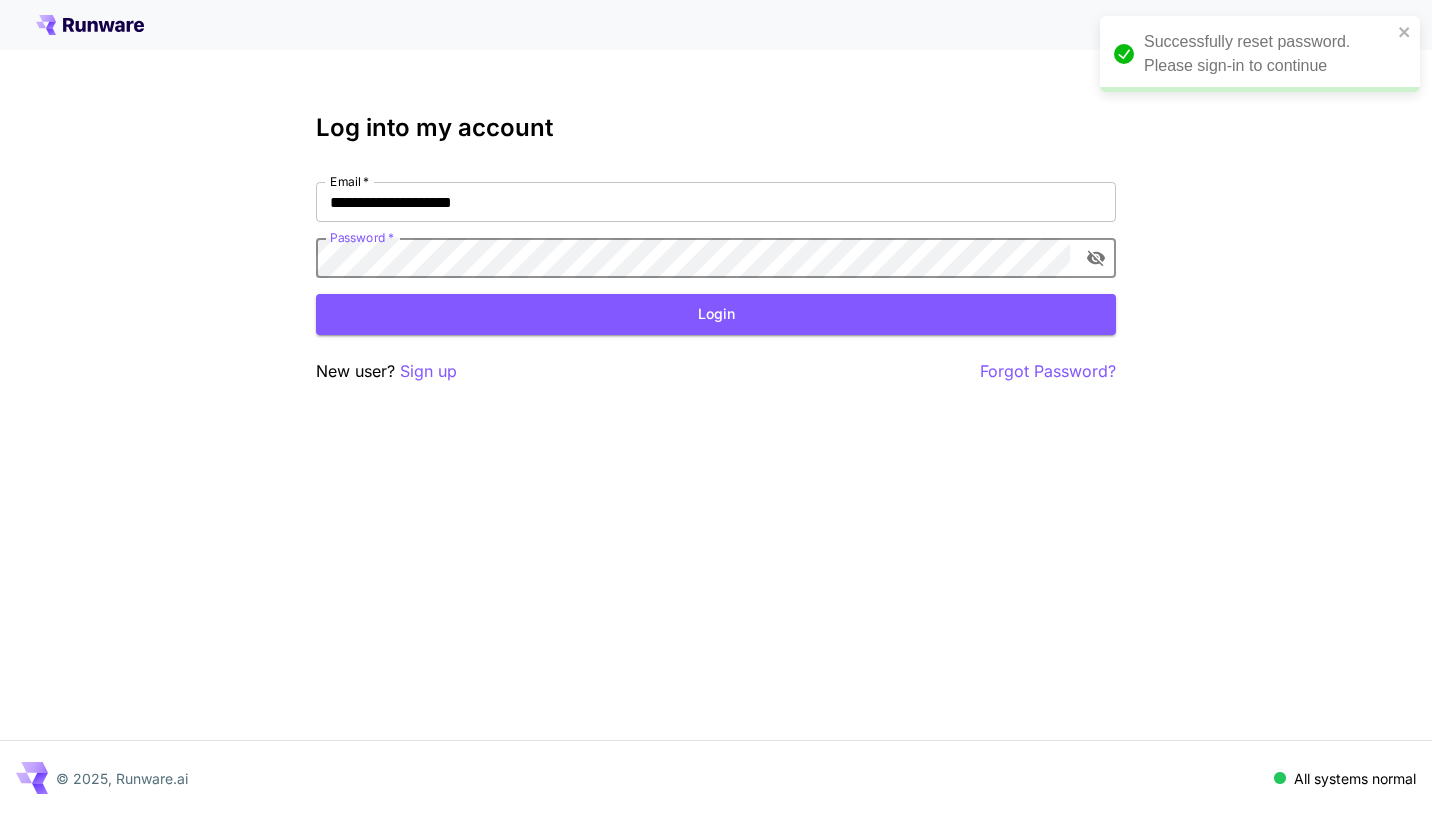 click on "Login" at bounding box center (716, 314) 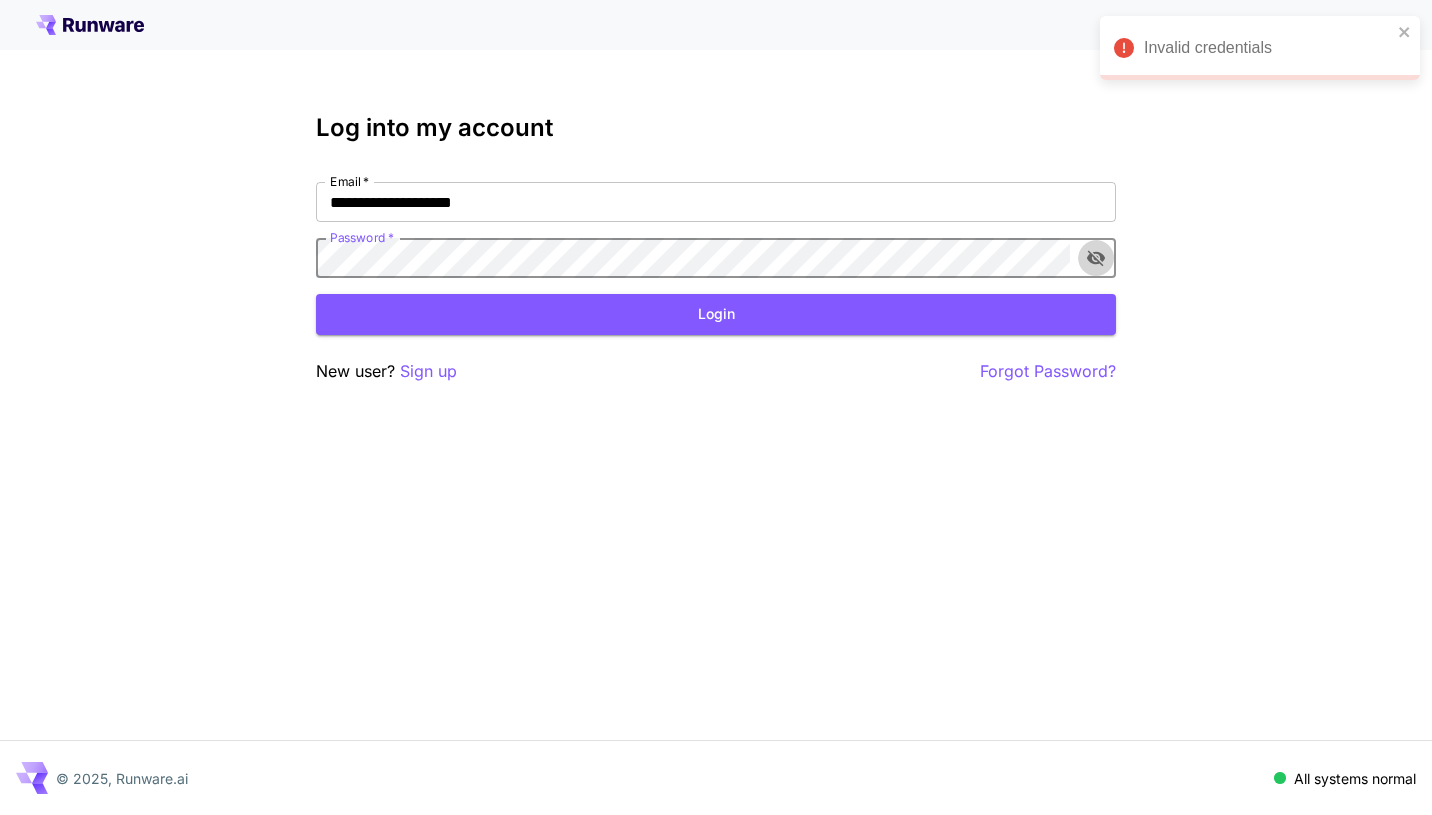 click 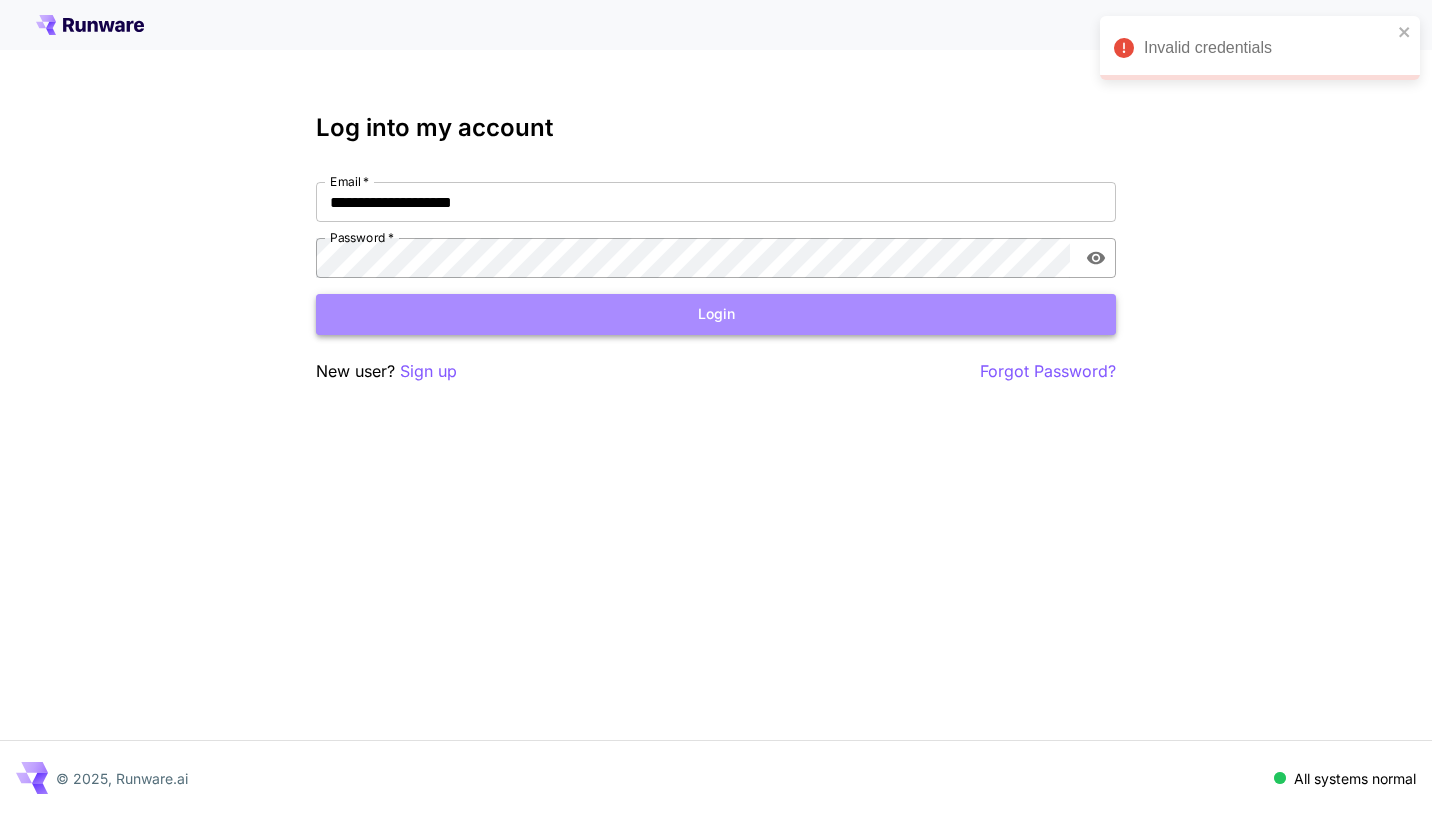 click on "Login" at bounding box center (716, 314) 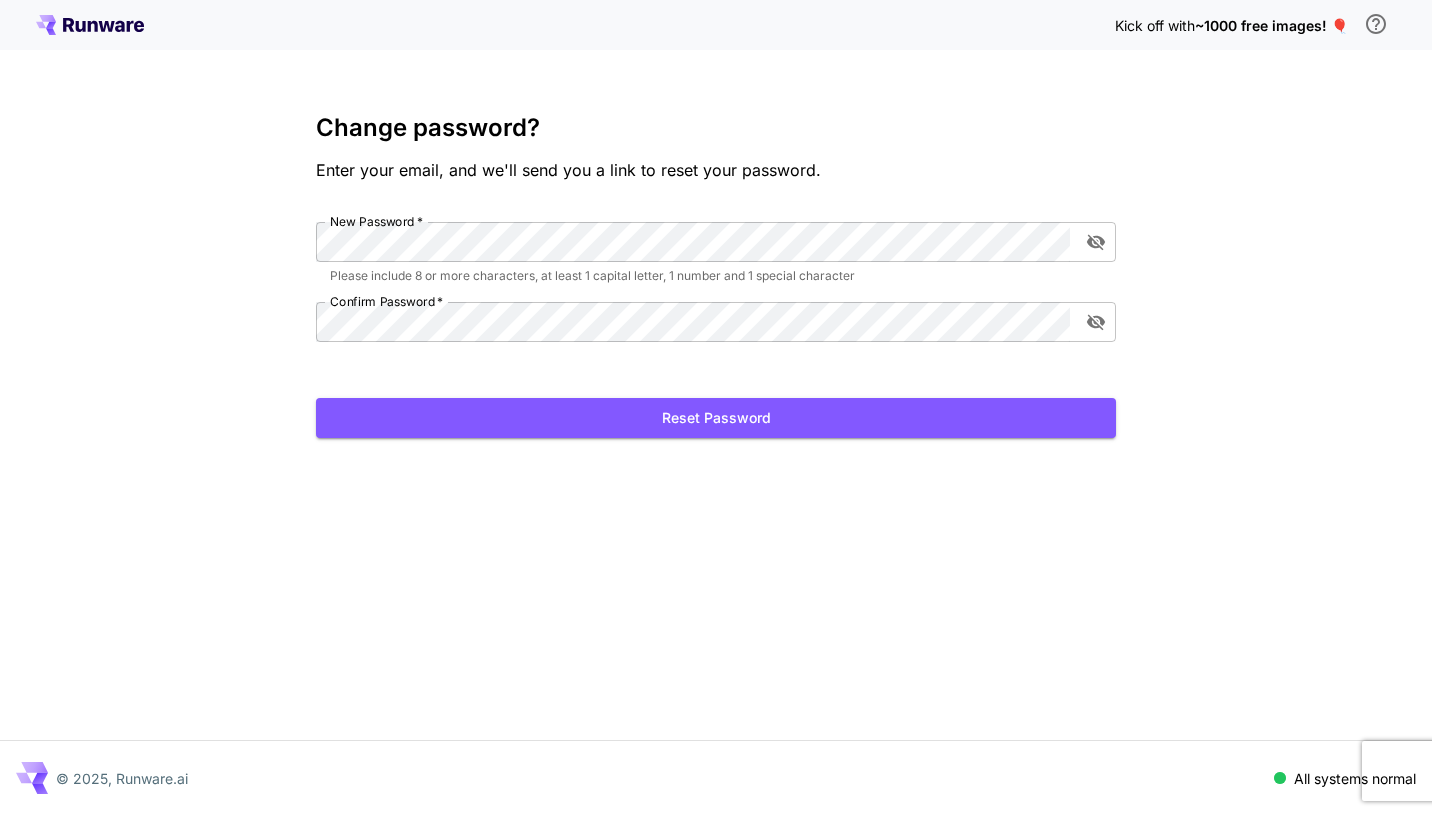 scroll, scrollTop: 0, scrollLeft: 0, axis: both 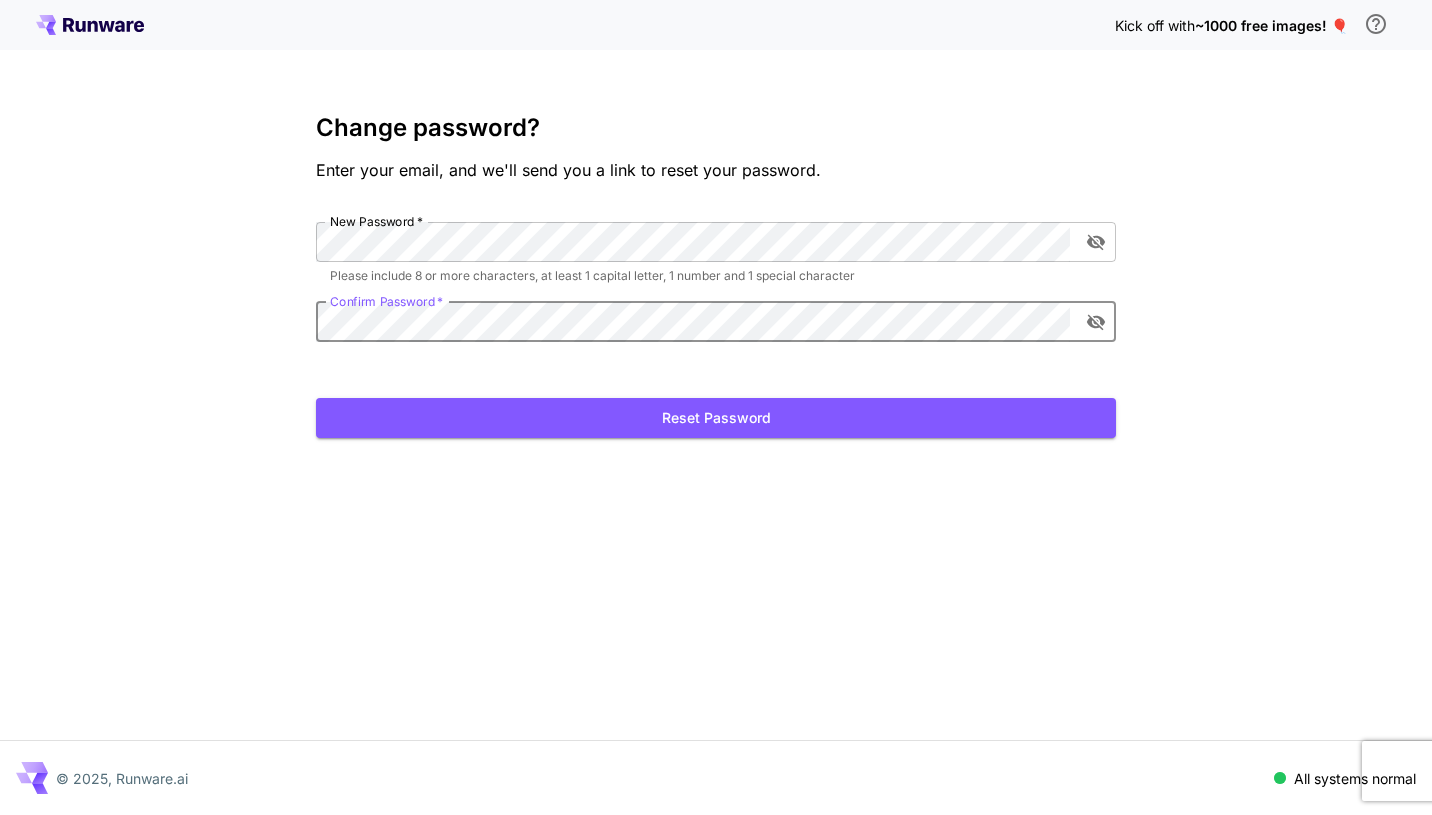 click on "New Password   * New Password   * Please include 8 or more characters, at least 1 capital letter, 1 number and 1 special character Confirm Password   * Confirm Password   * Reset Password" at bounding box center (716, 330) 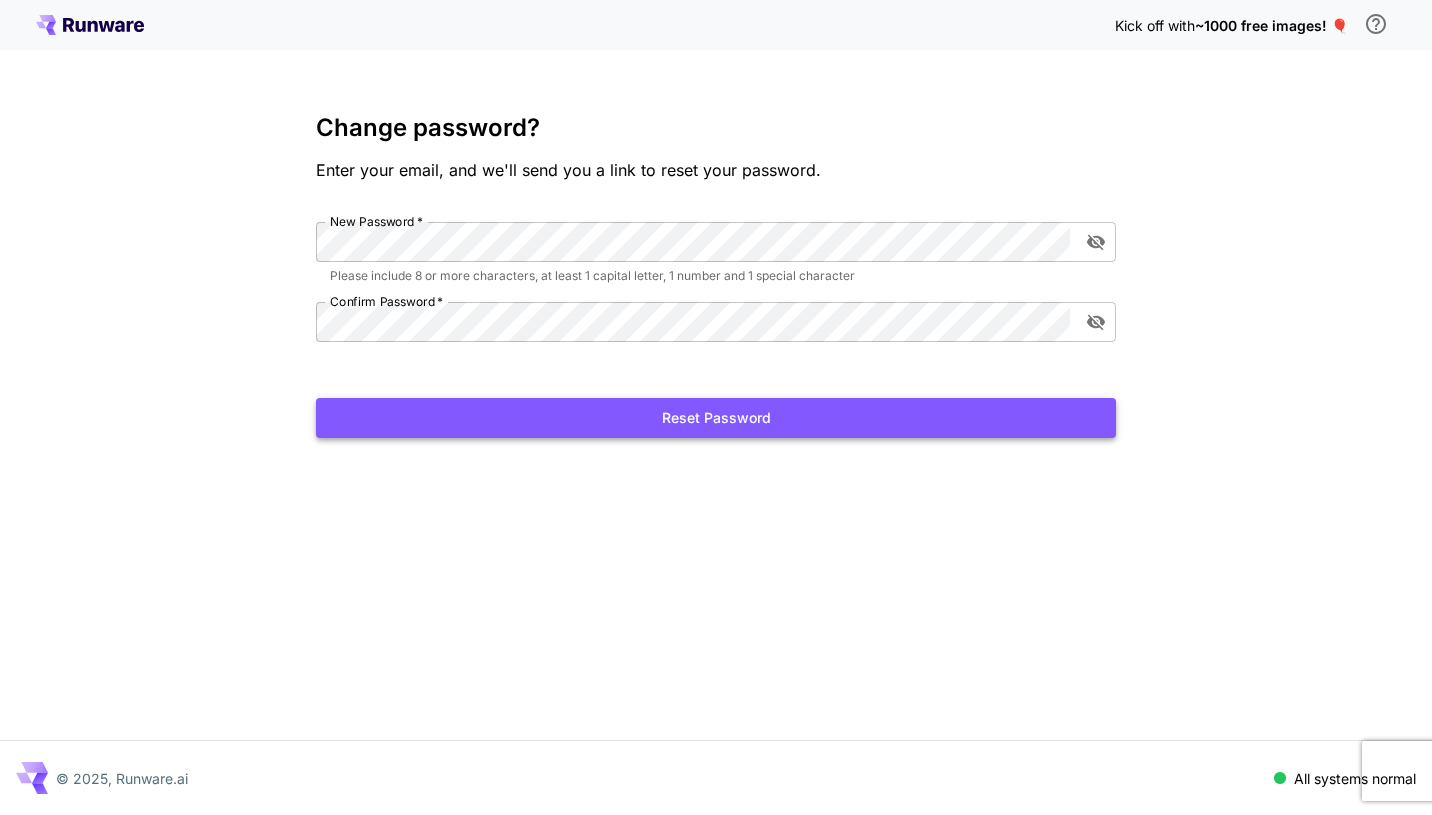 click on "Reset Password" at bounding box center (716, 418) 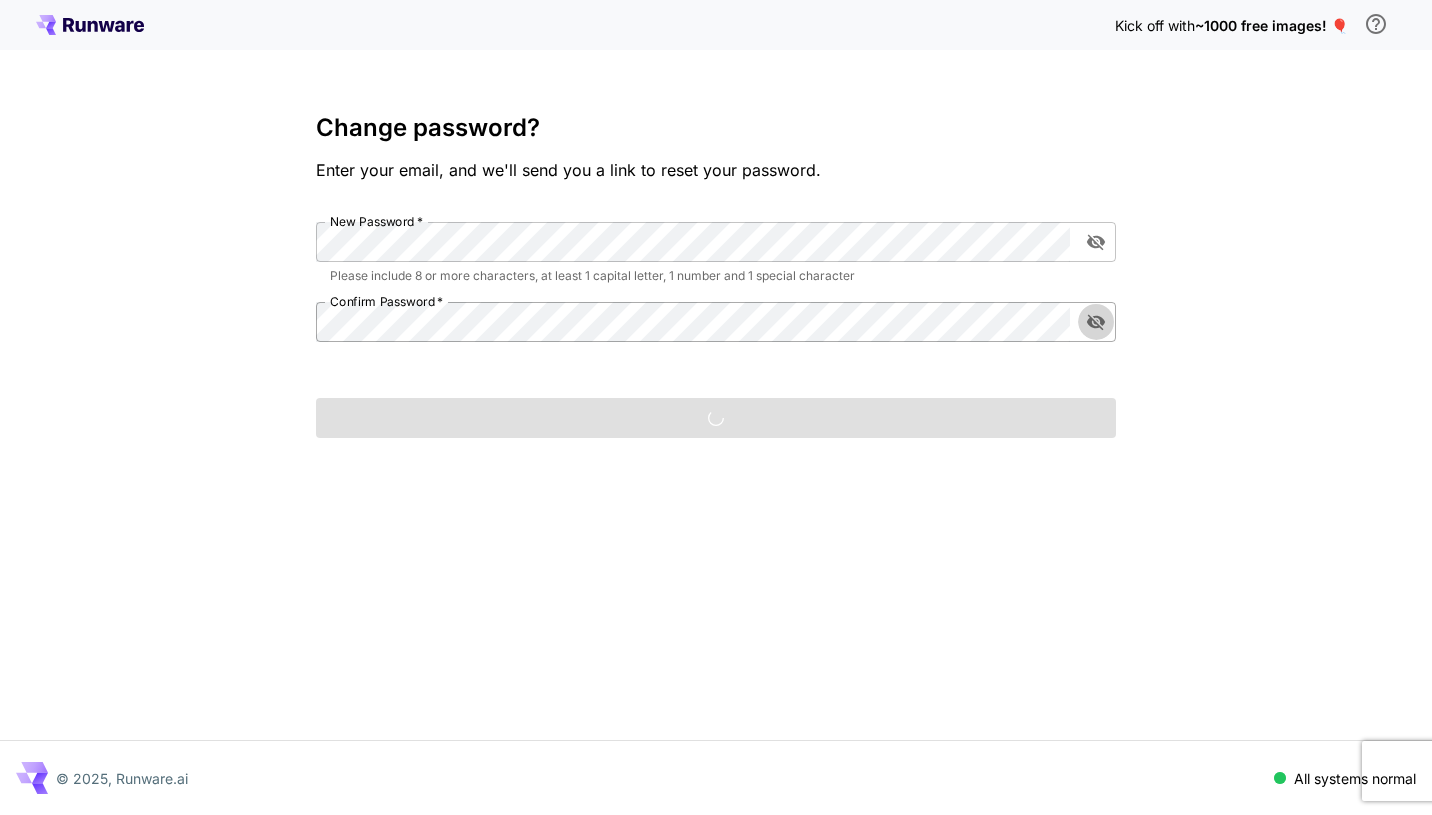 click 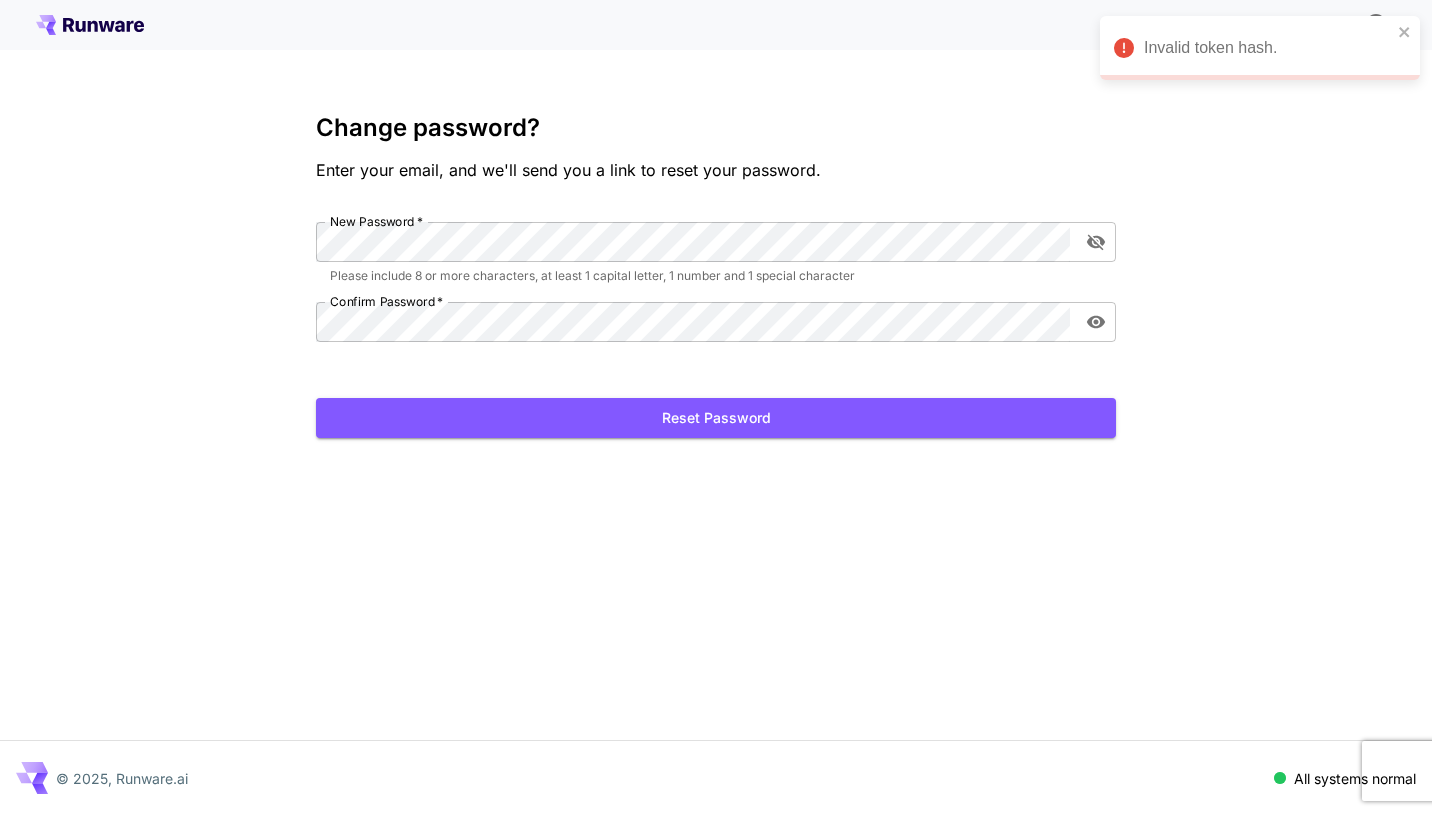 click on "Invalid token hash." at bounding box center (1260, 48) 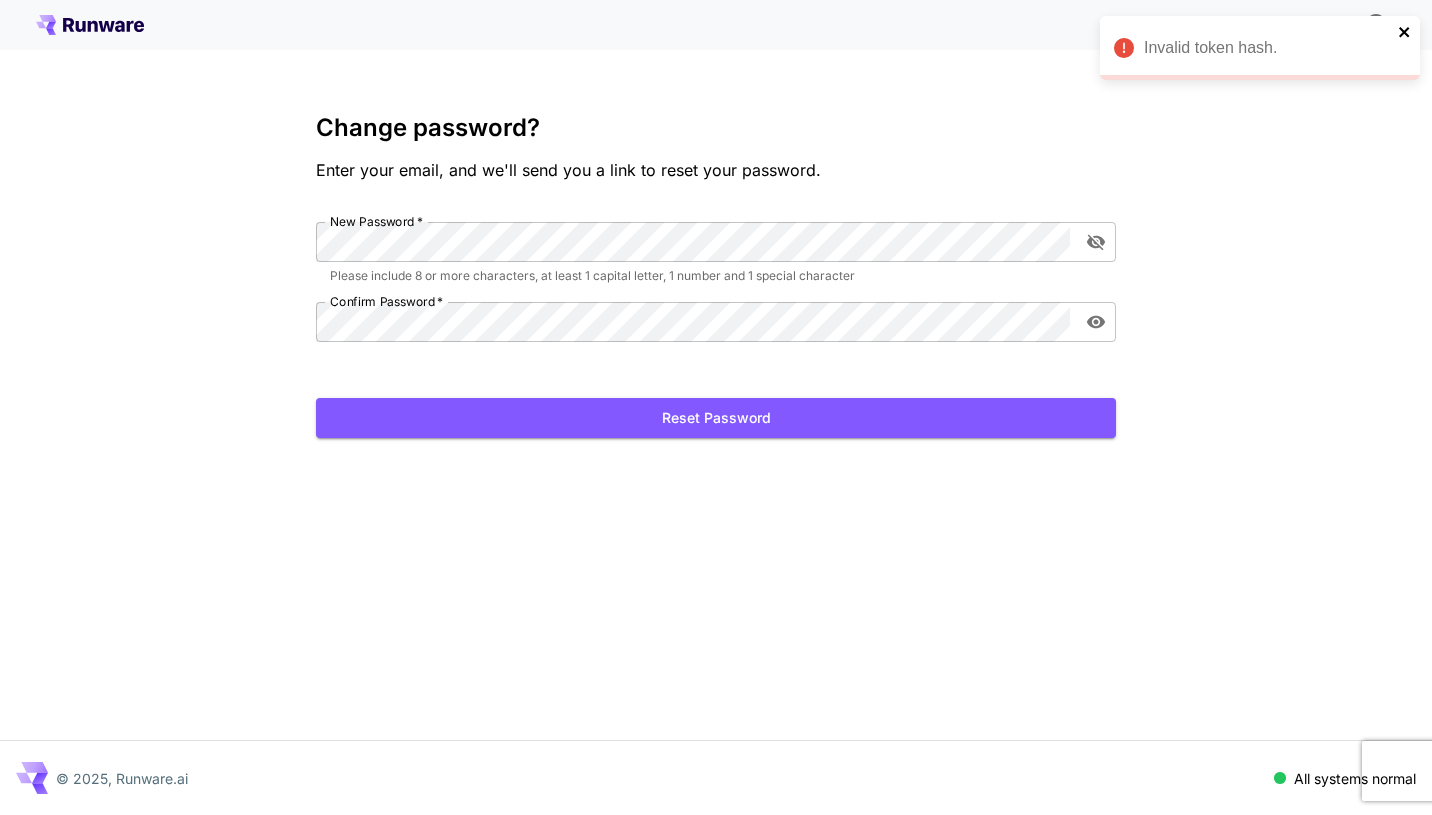 click 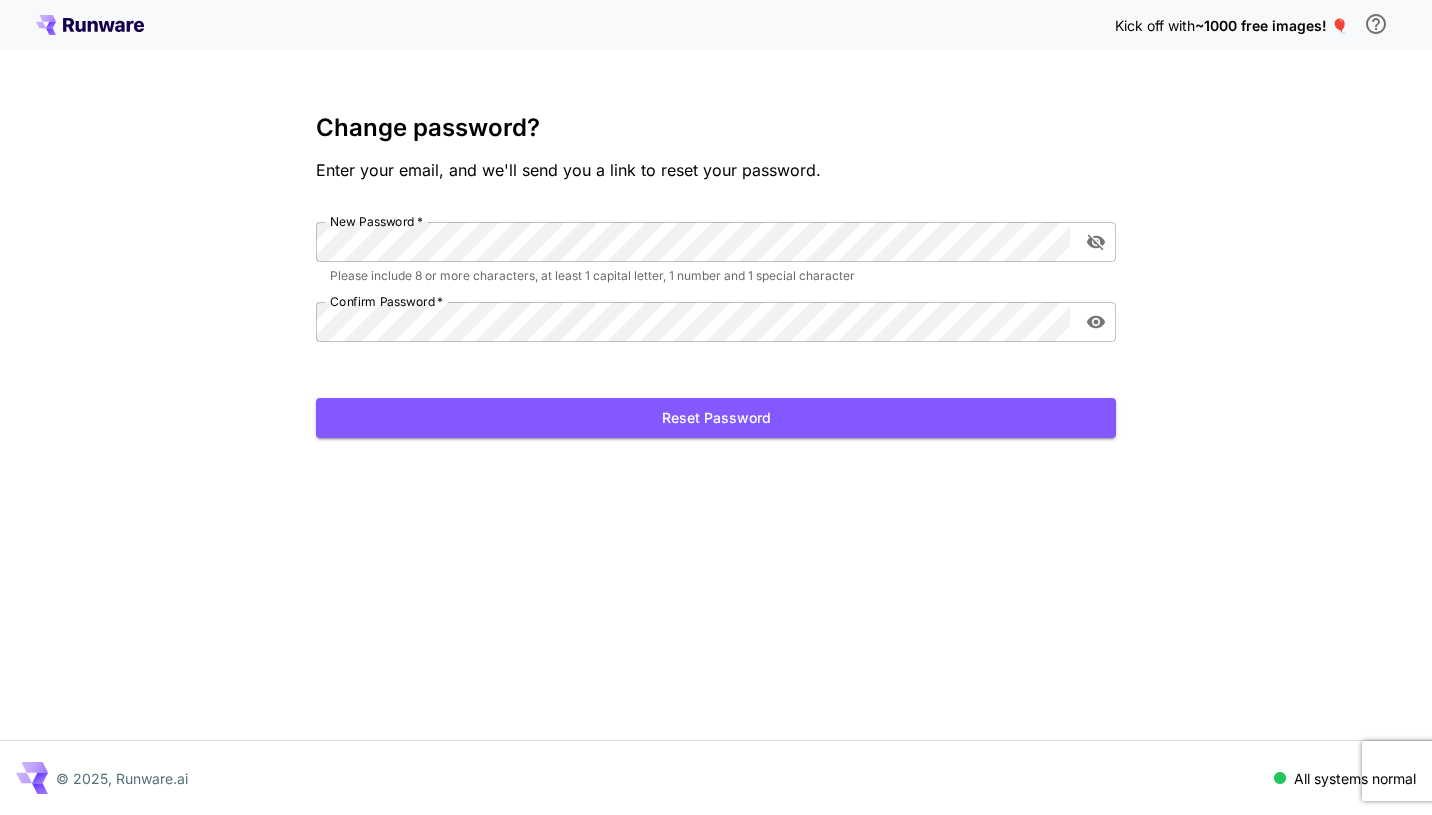 click 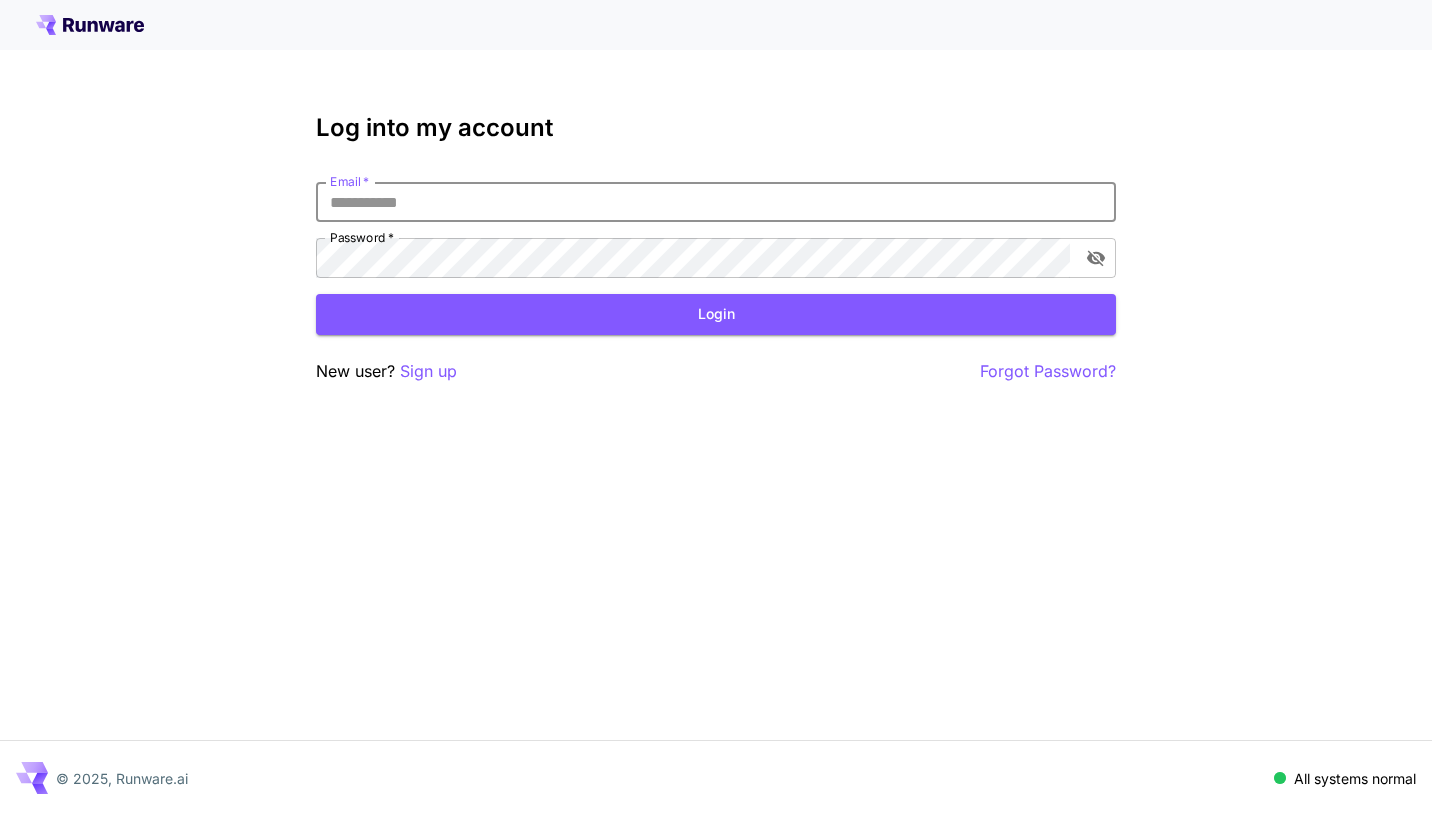 click on "Email   *" at bounding box center [716, 202] 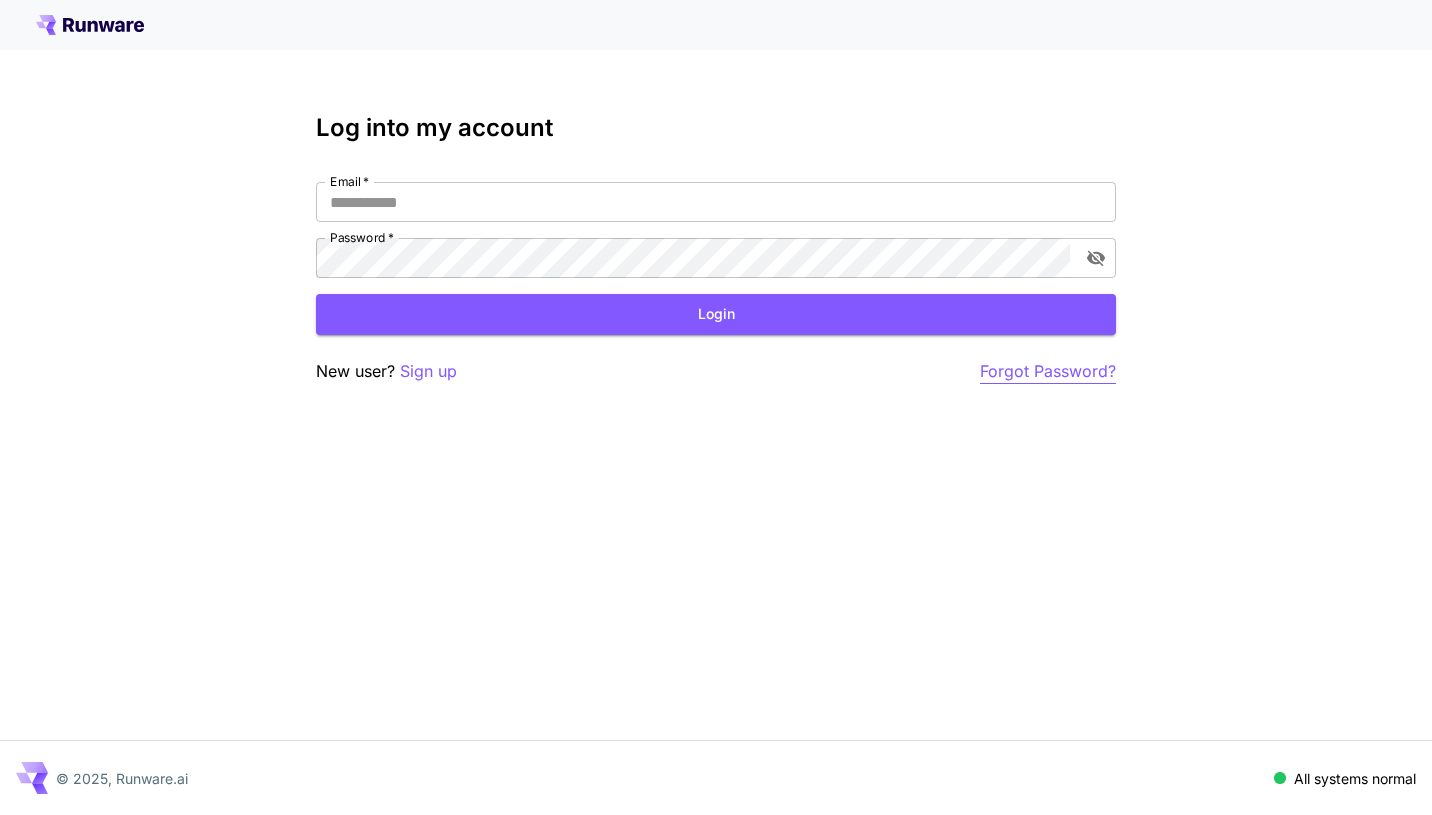 click on "Forgot Password?" at bounding box center [1048, 371] 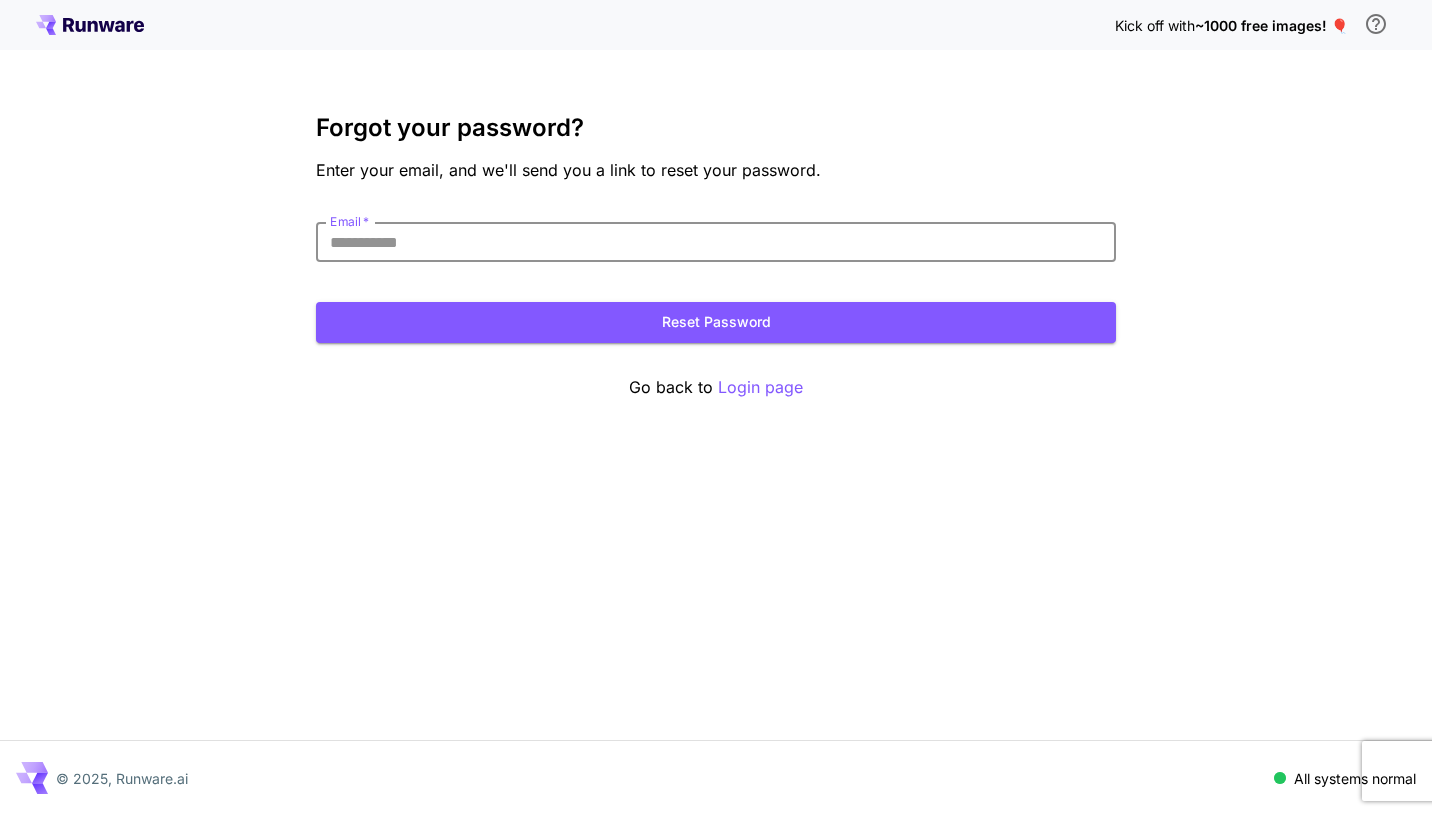 click on "Email   *" at bounding box center [716, 242] 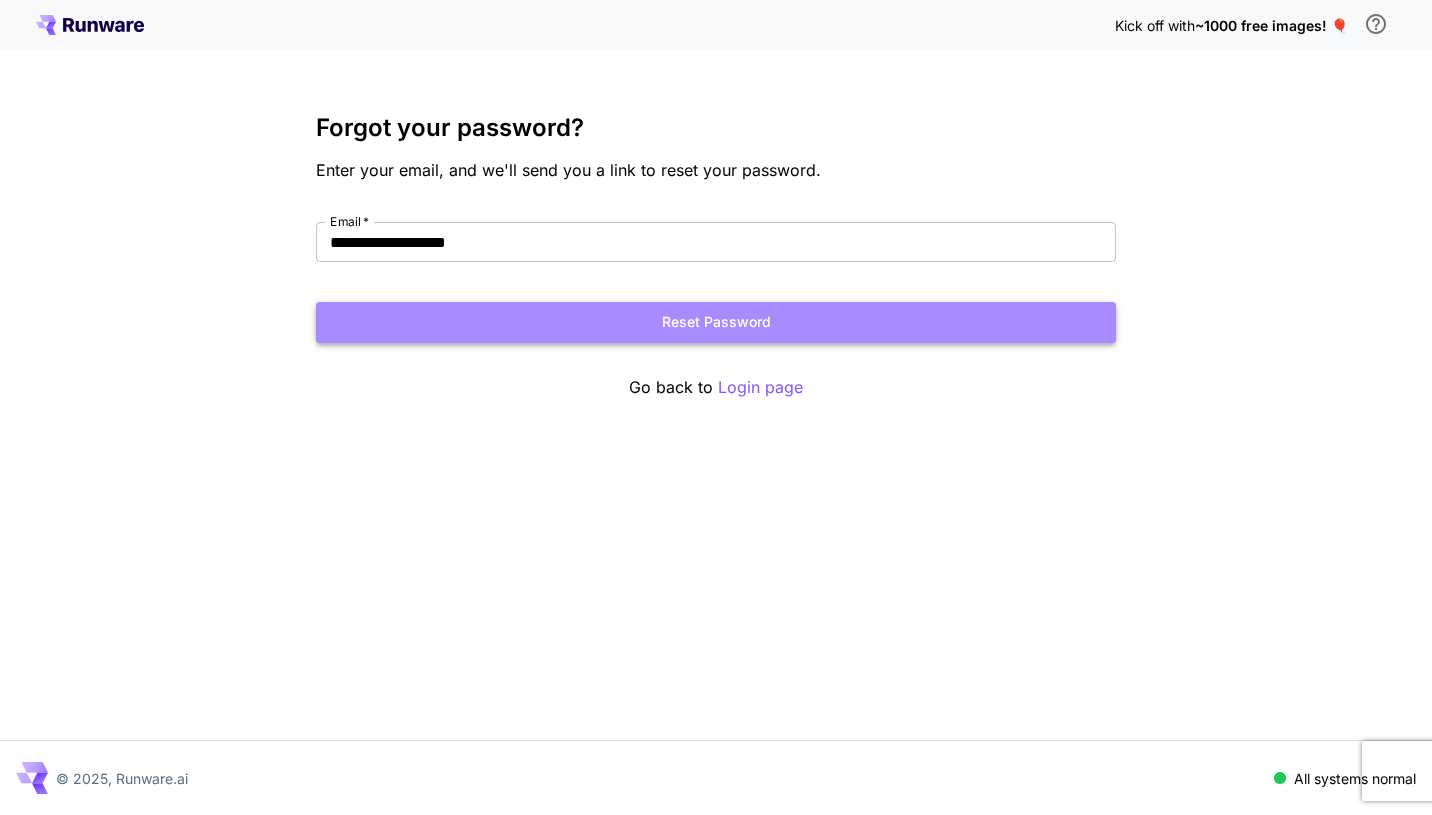 click on "Reset Password" at bounding box center [716, 322] 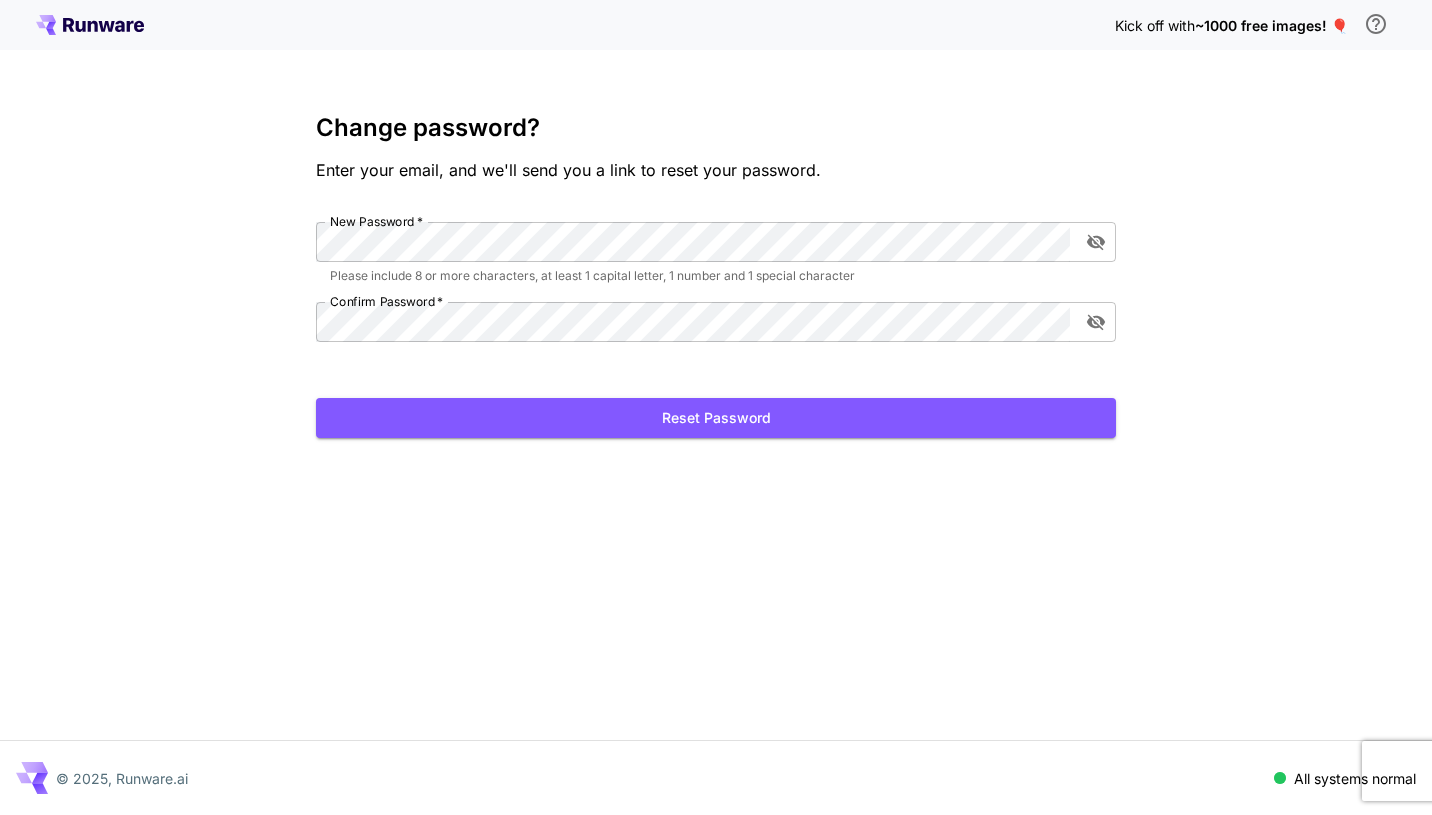 scroll, scrollTop: 0, scrollLeft: 0, axis: both 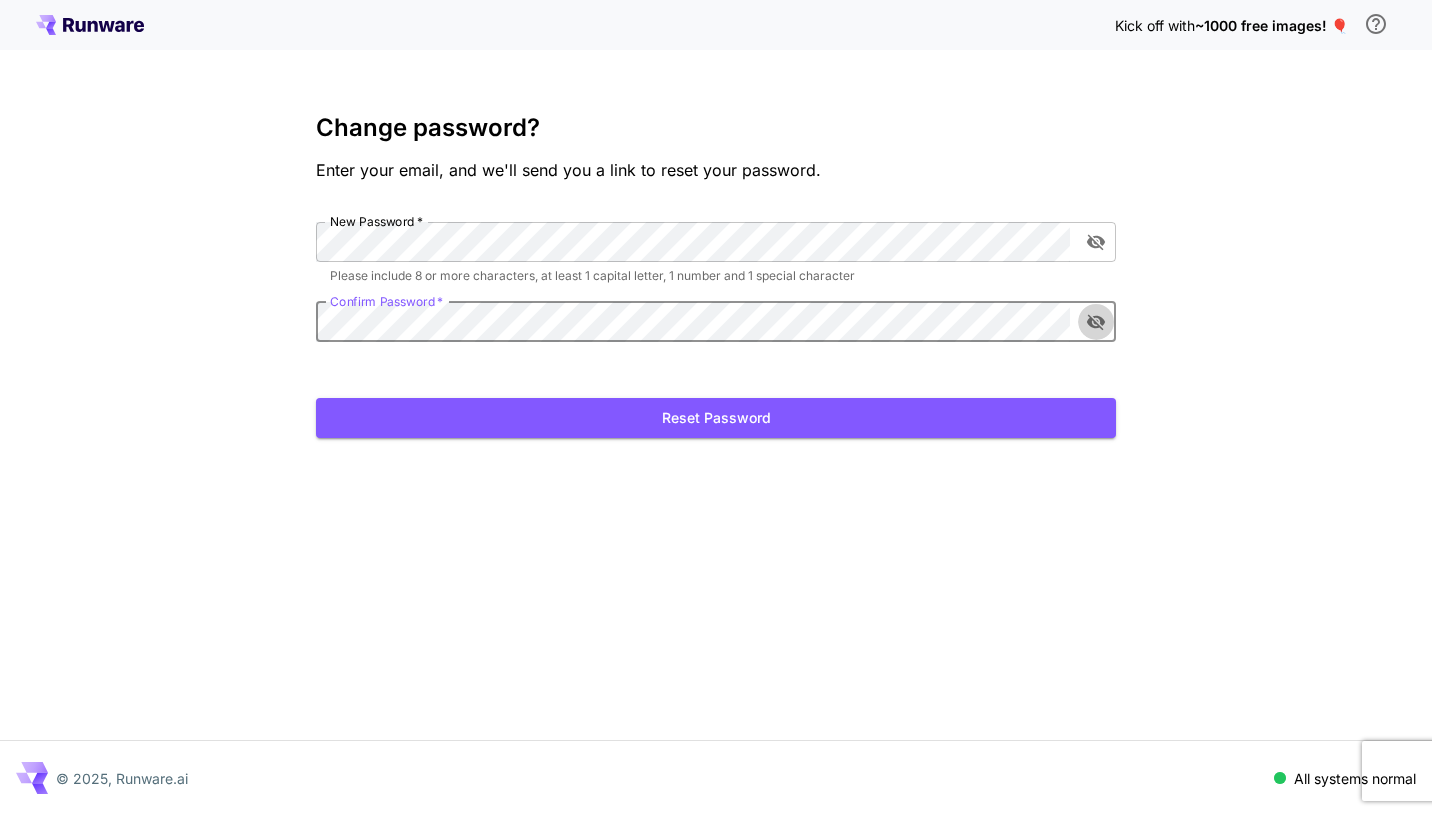click 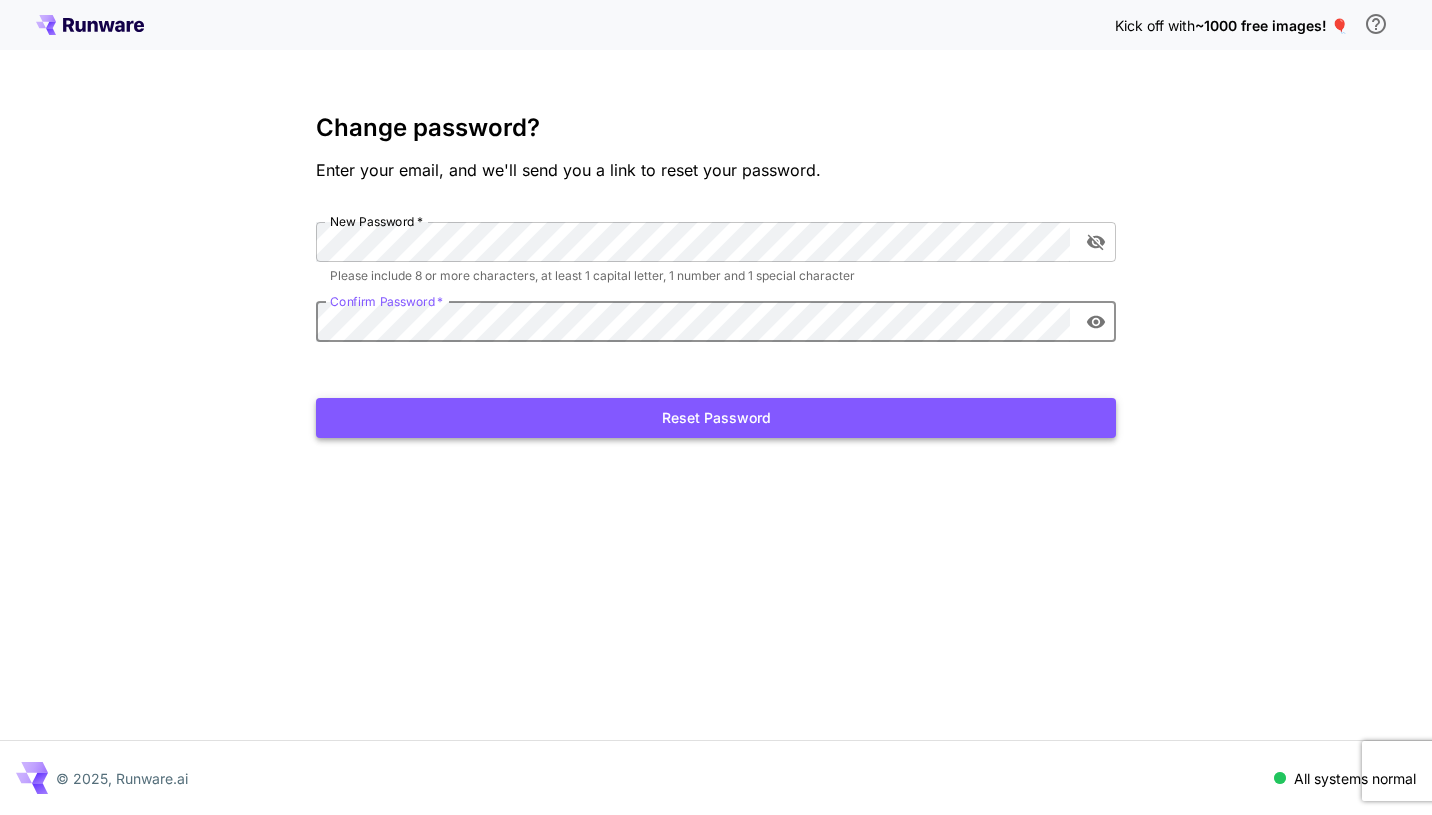 click on "Reset Password" at bounding box center (716, 418) 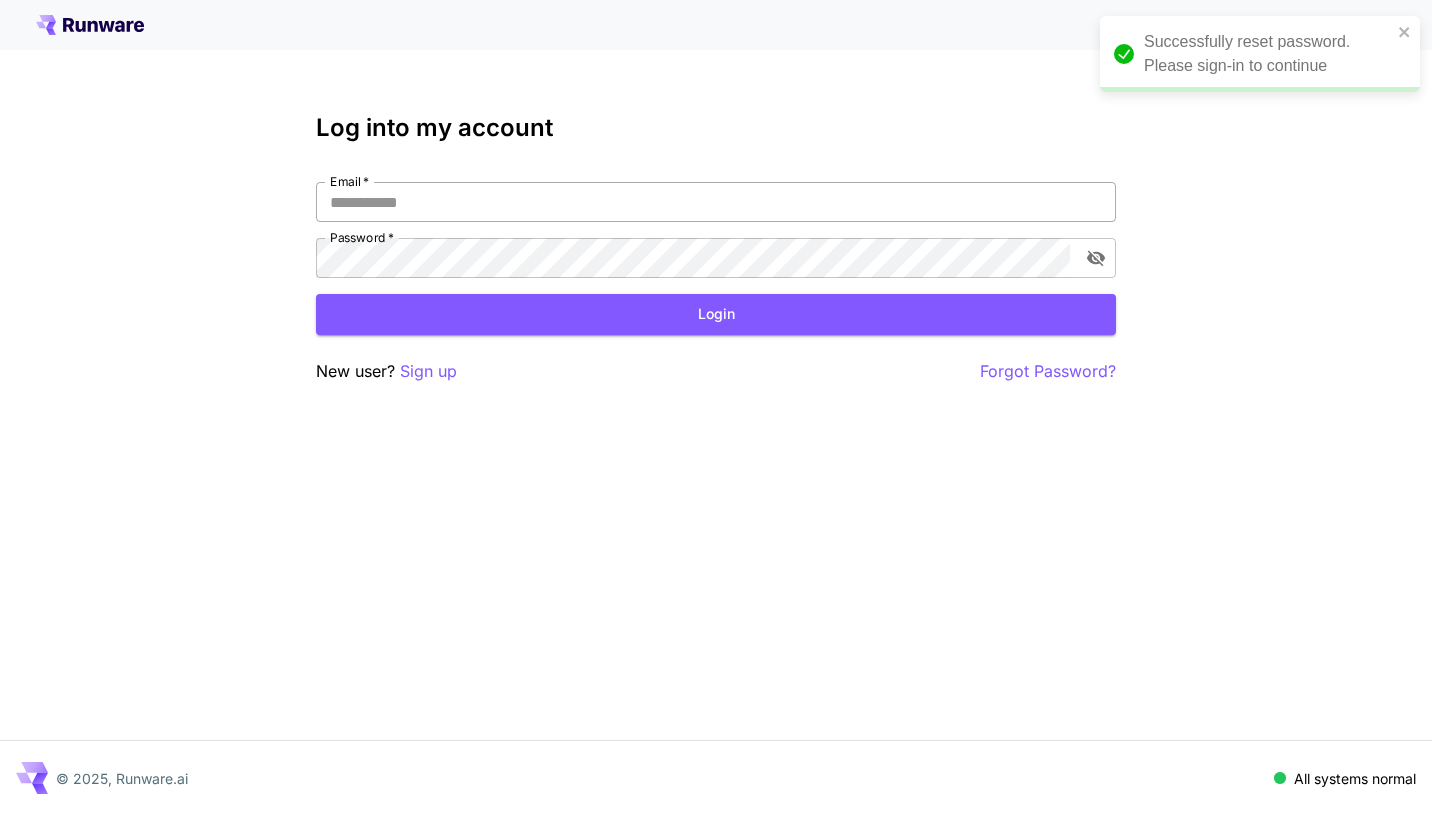click on "Email   *" at bounding box center [716, 202] 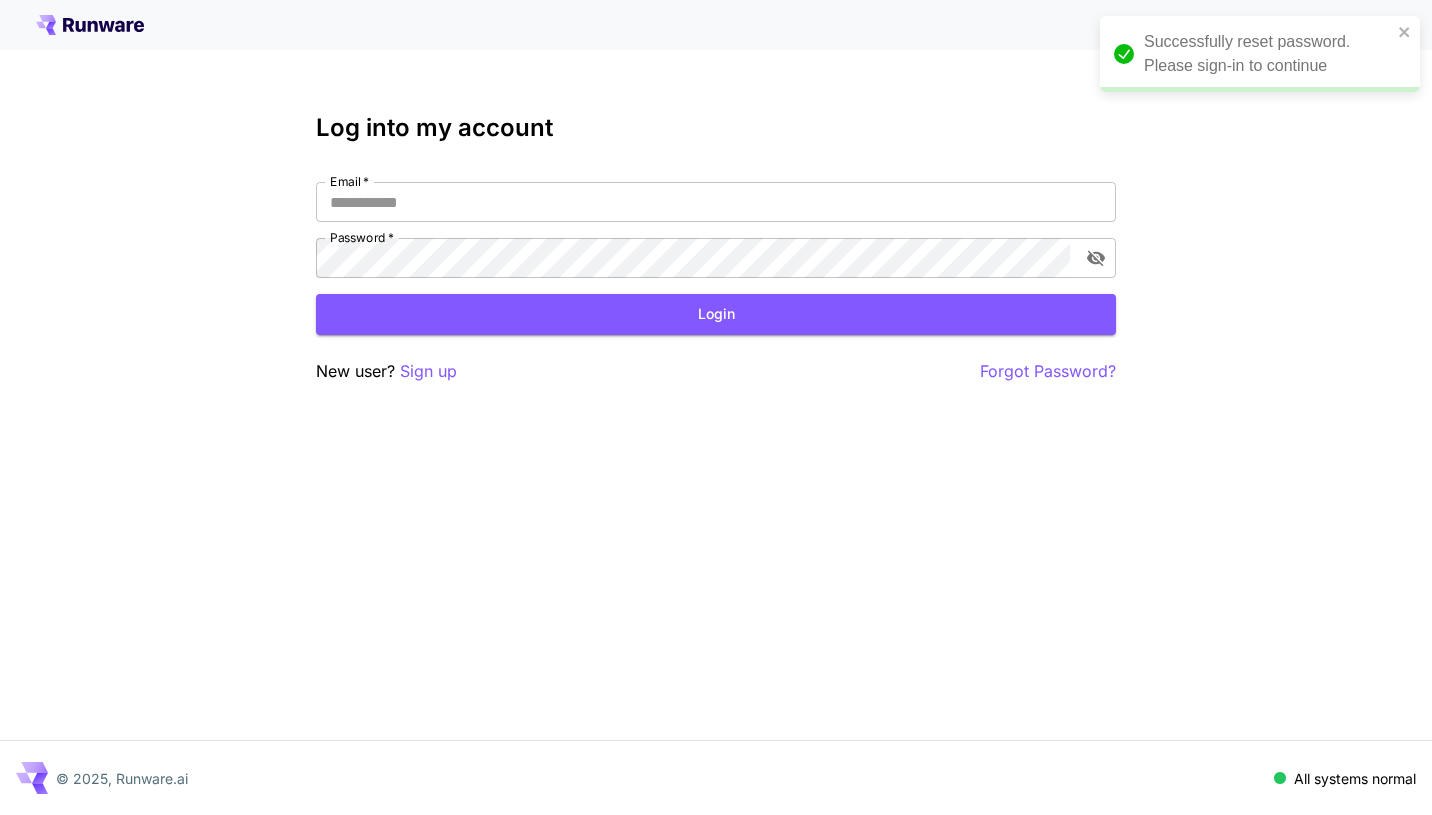 type on "**********" 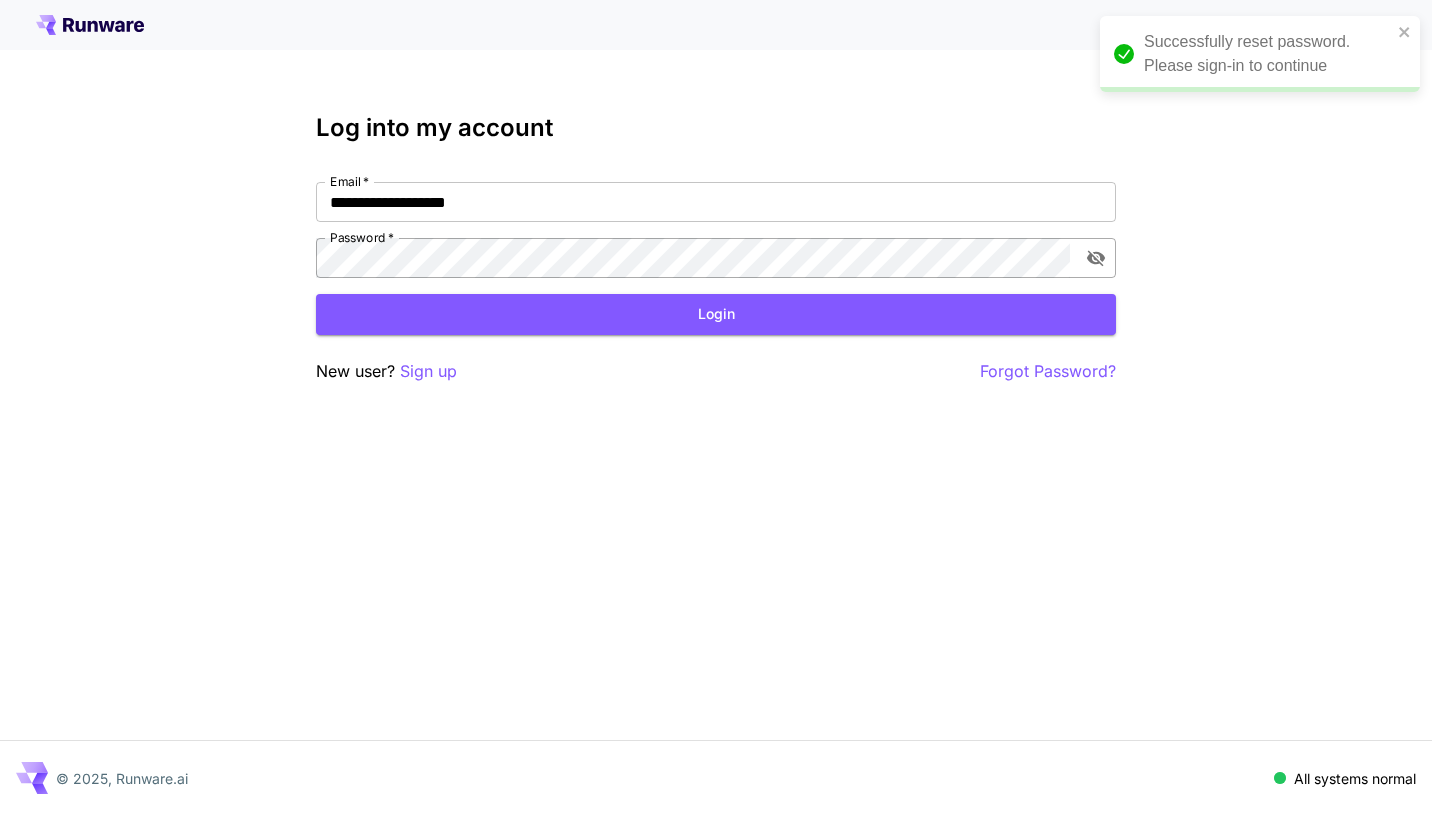 click on "Password   *" at bounding box center (716, 258) 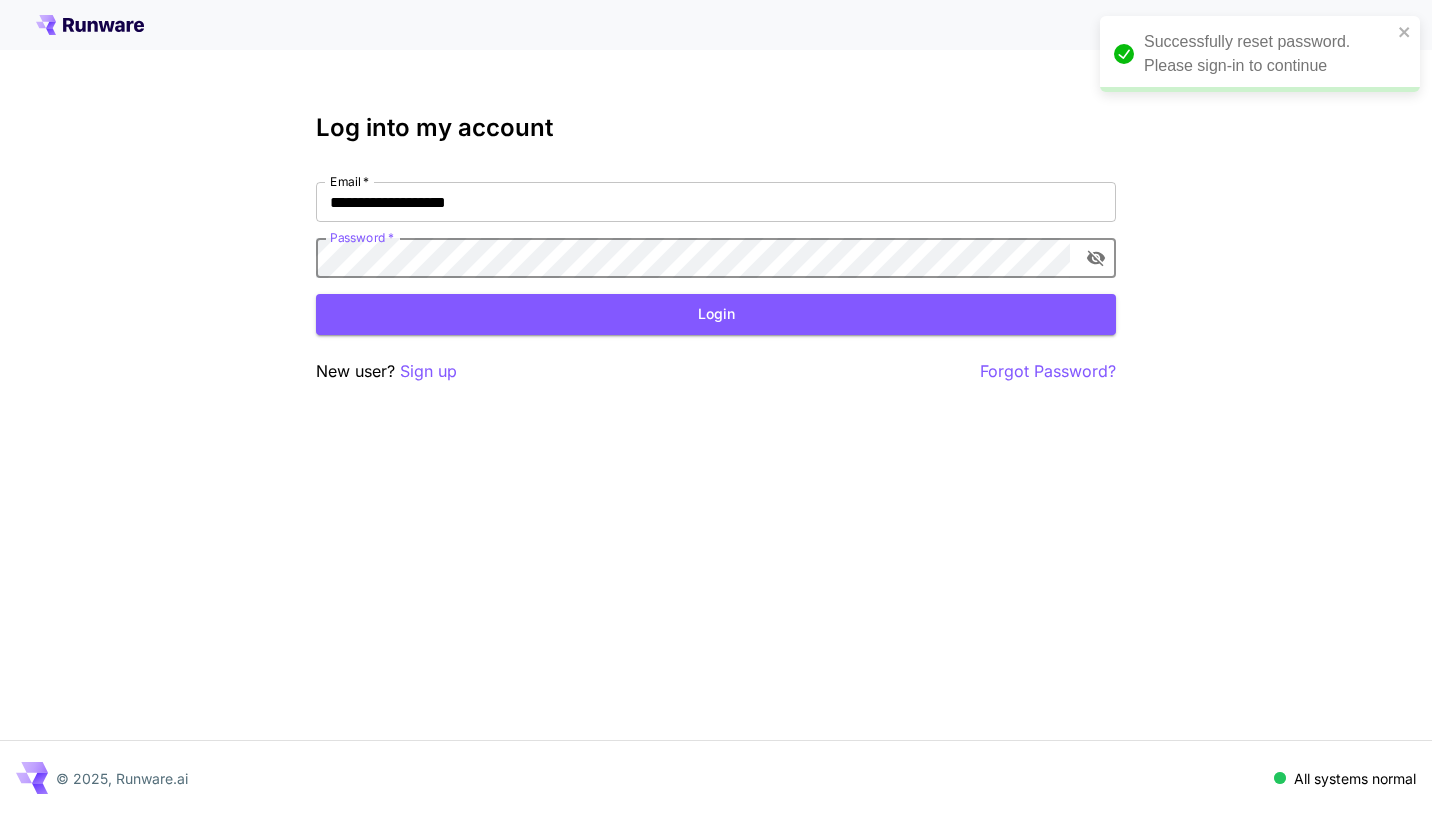 click 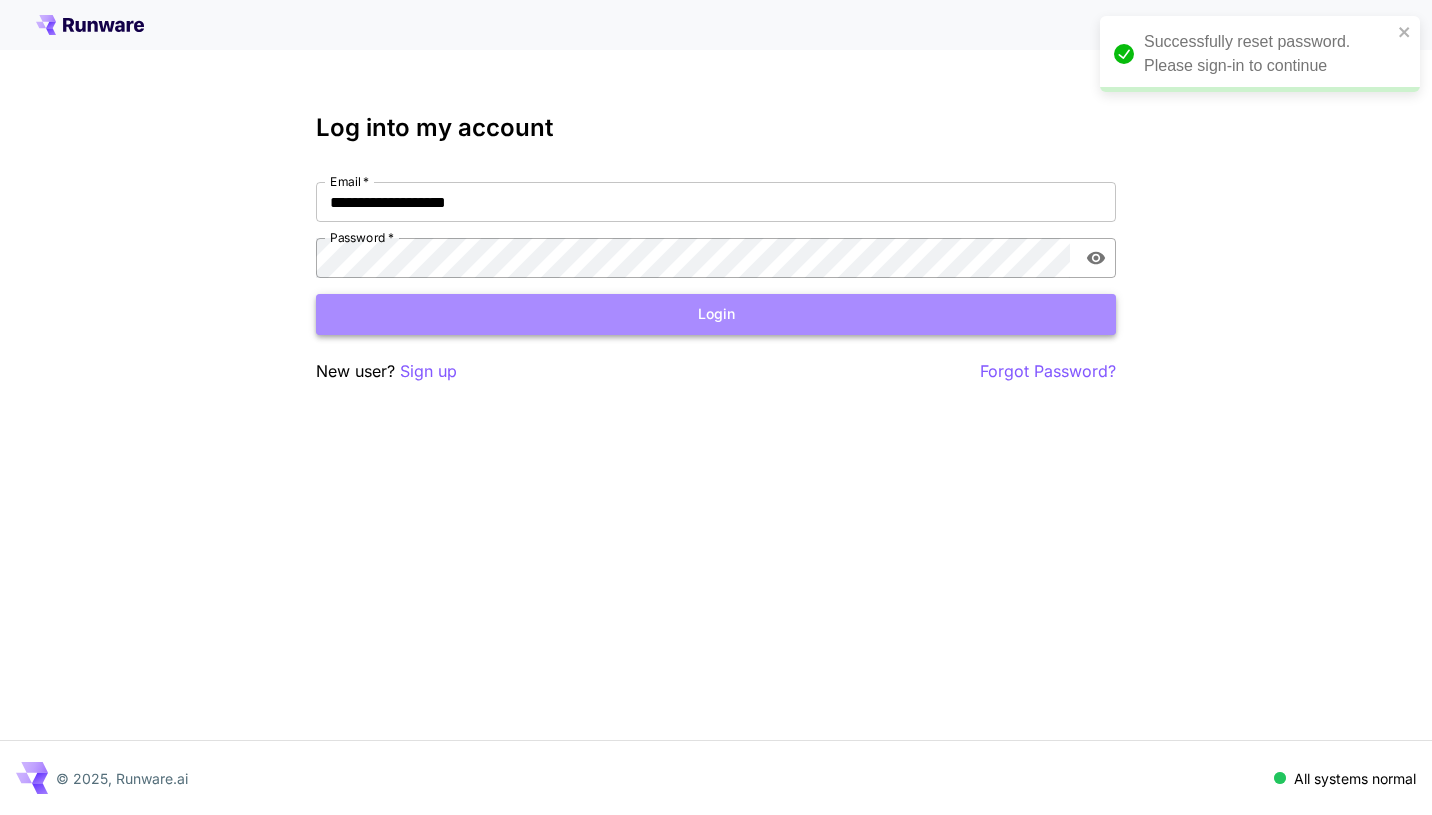 click on "Login" at bounding box center (716, 314) 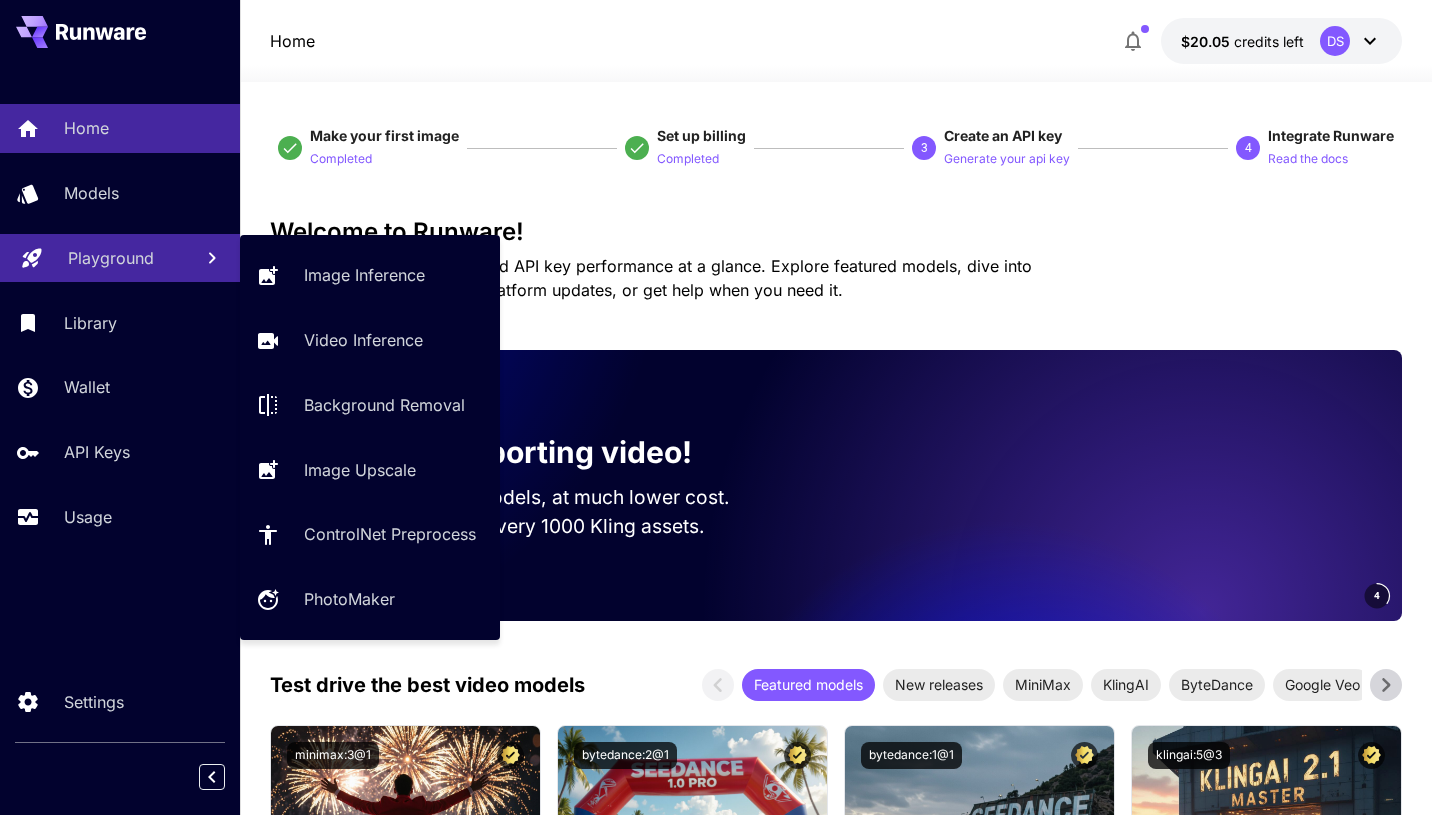 click on "Playground" at bounding box center [111, 258] 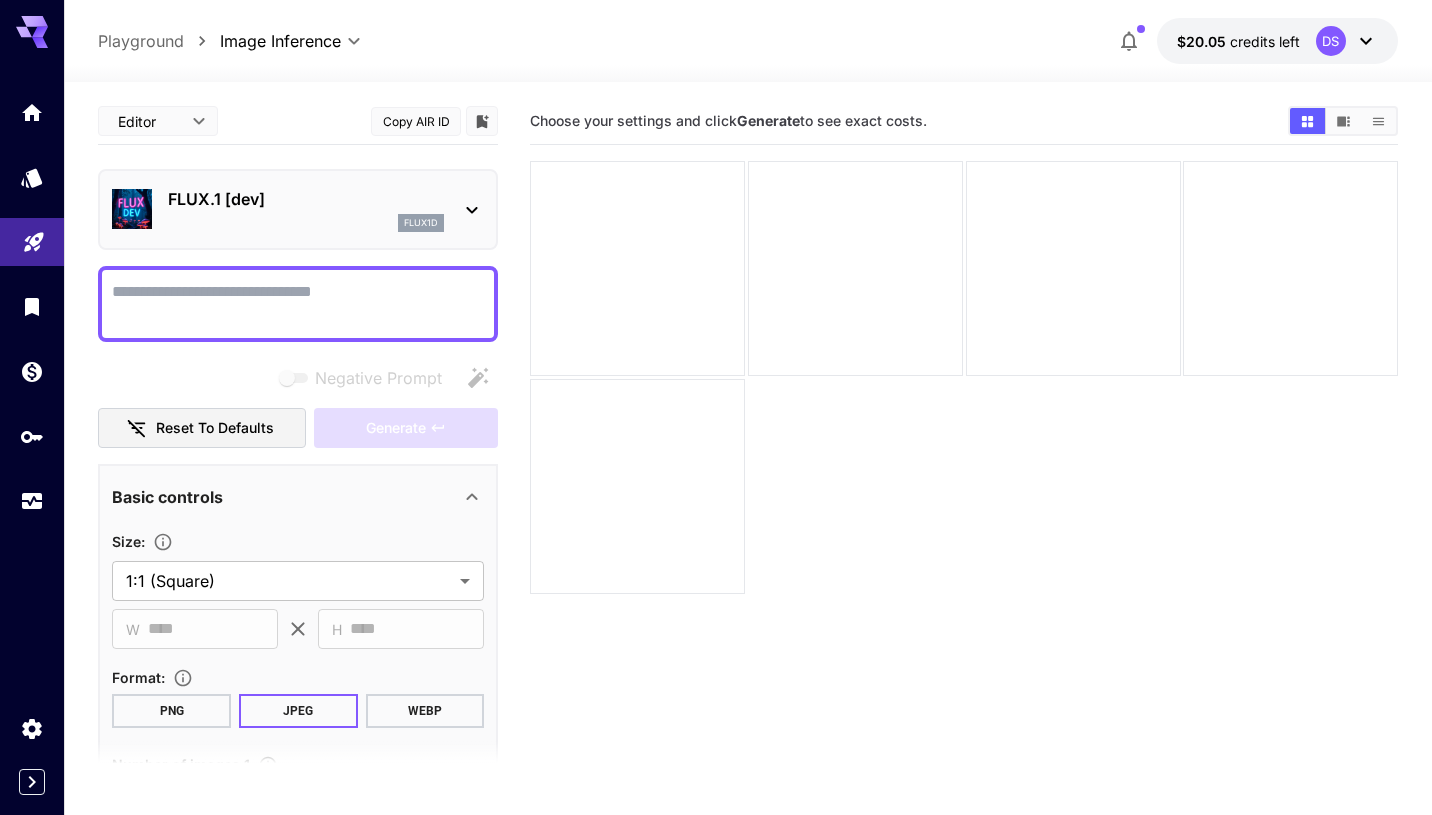 scroll, scrollTop: 33, scrollLeft: 0, axis: vertical 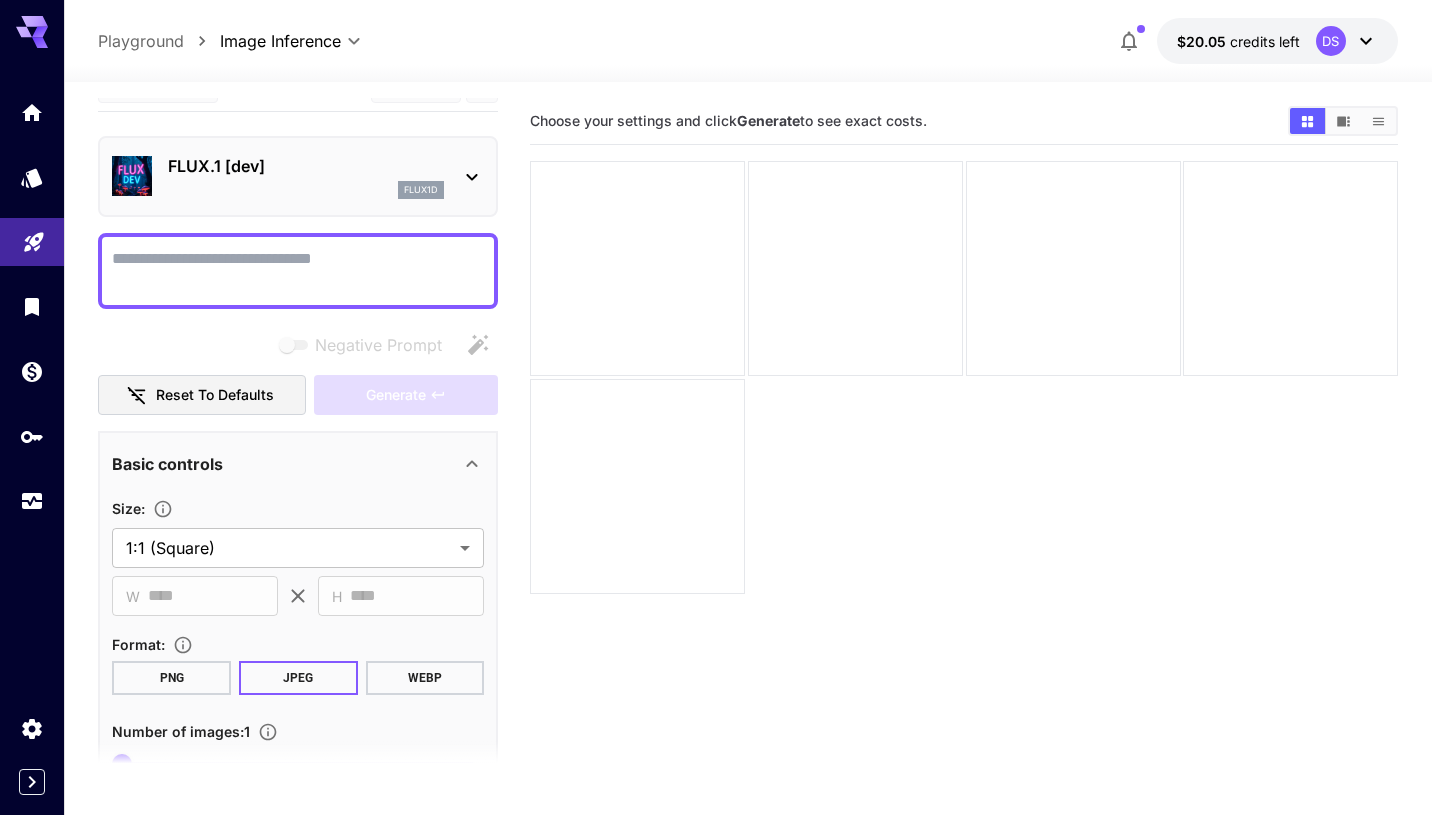 click on "FLUX.1 [dev] flux1d" at bounding box center [306, 176] 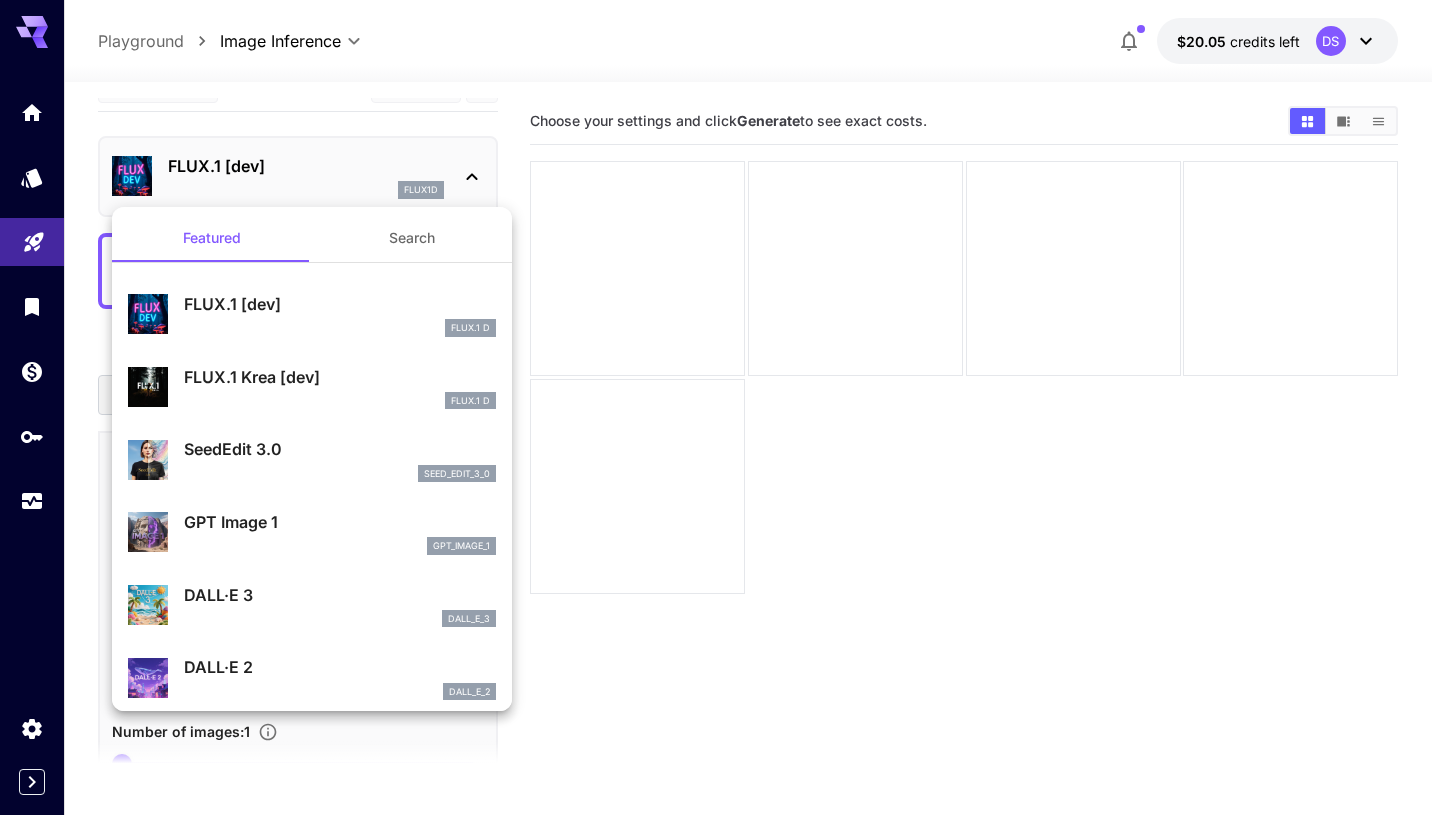 scroll, scrollTop: 3, scrollLeft: 0, axis: vertical 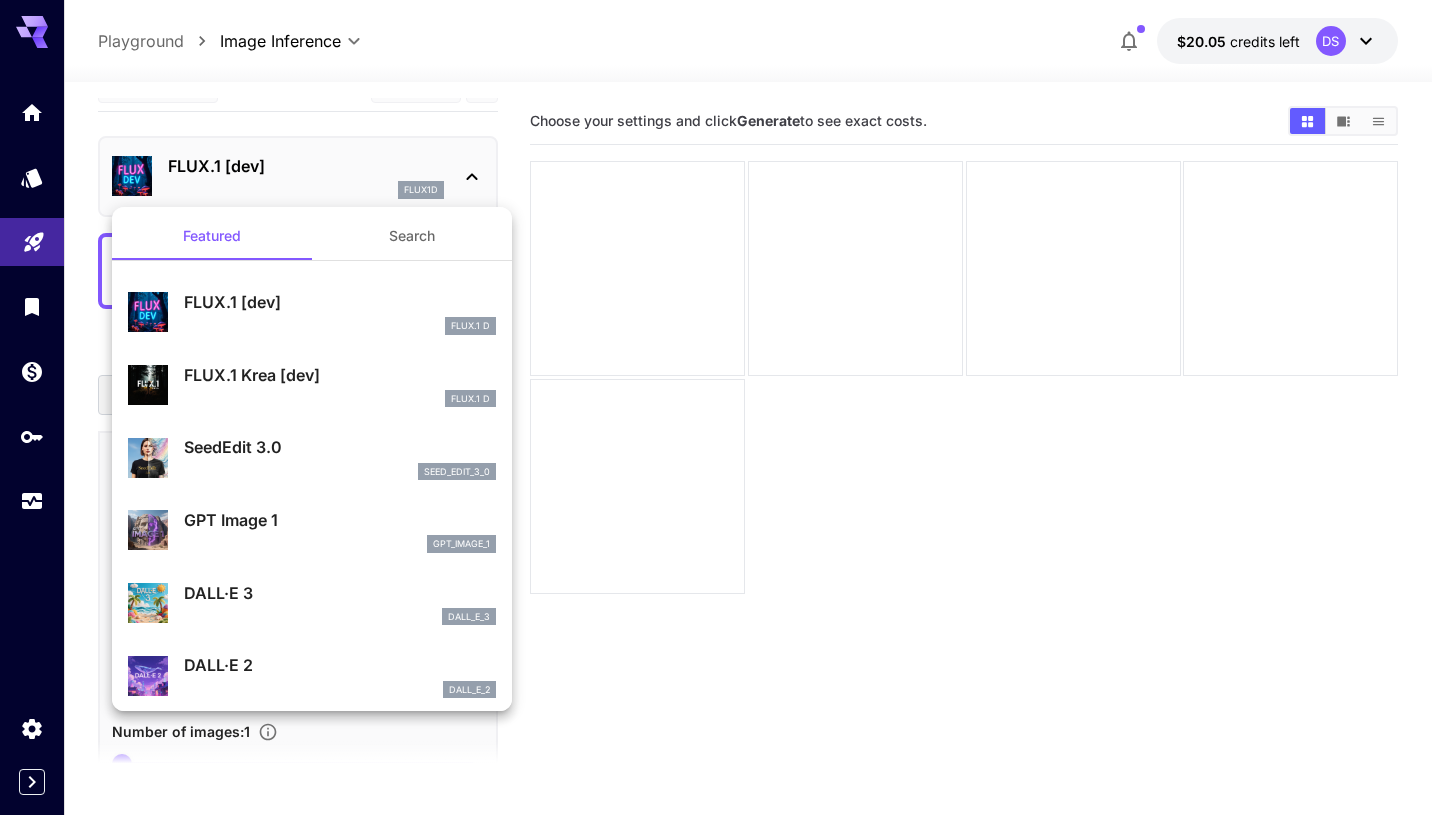 click at bounding box center (716, 407) 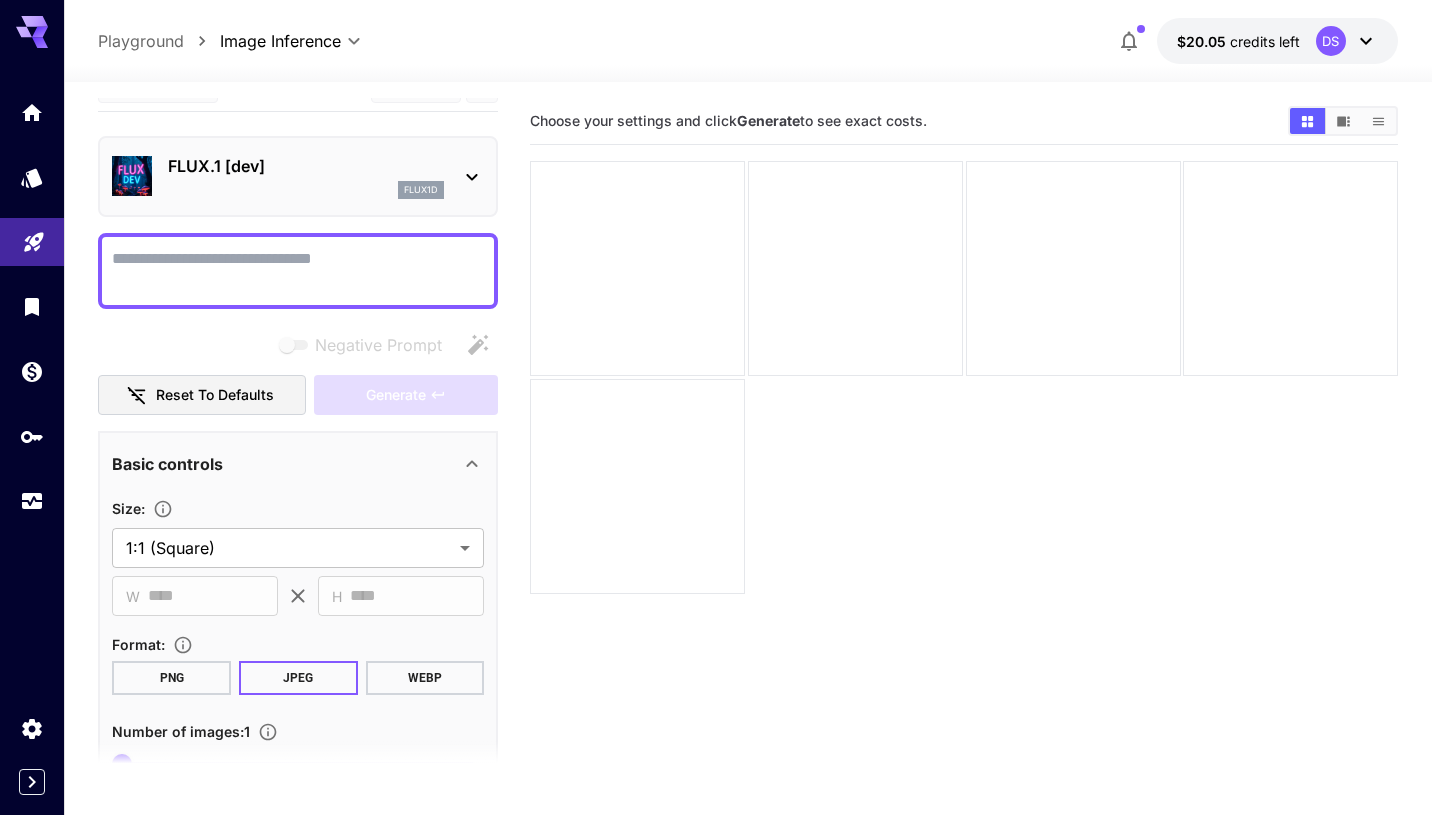 click on "**********" at bounding box center (716, 486) 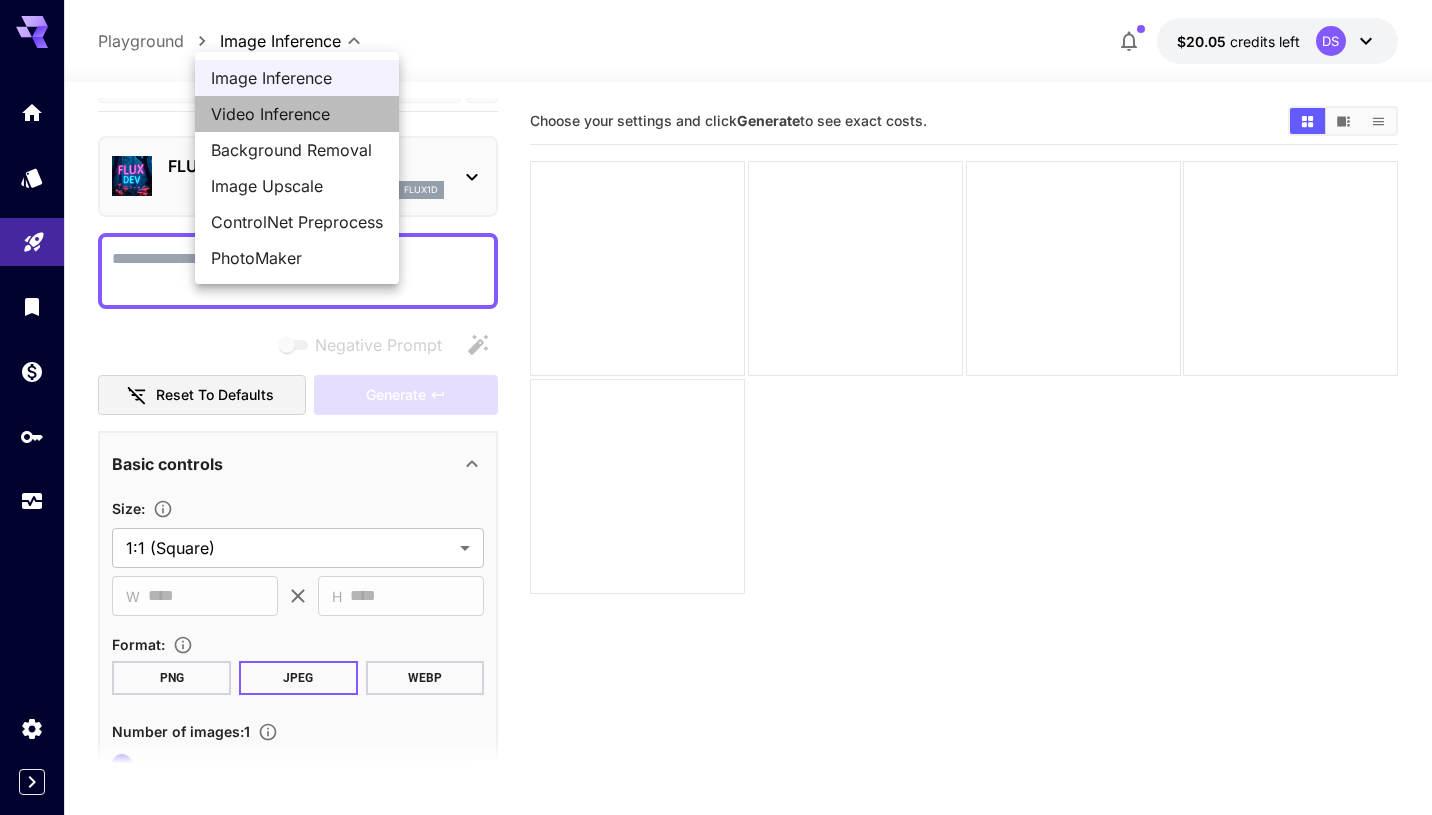 click on "Video Inference" at bounding box center (297, 114) 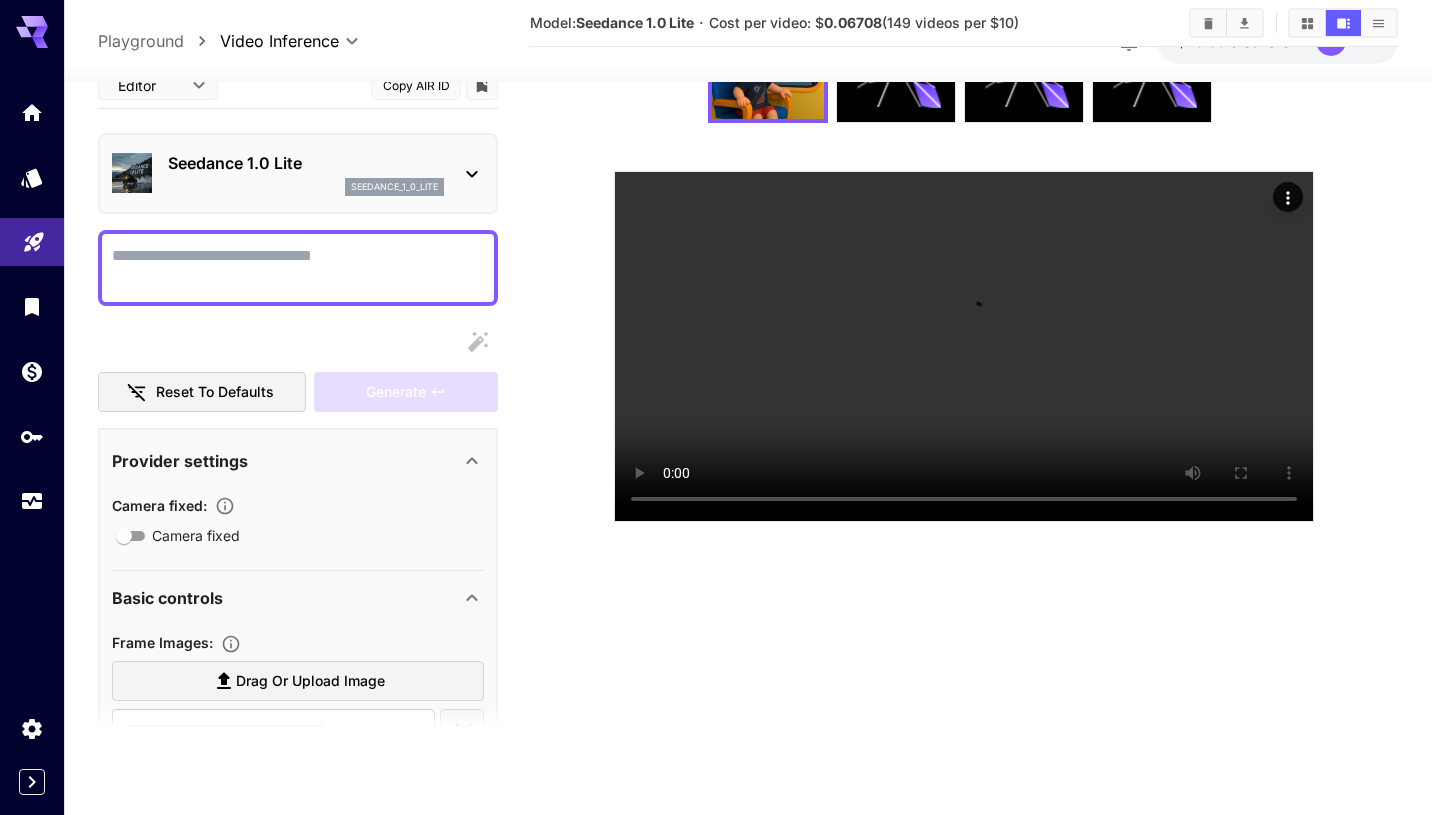 scroll, scrollTop: 274, scrollLeft: 0, axis: vertical 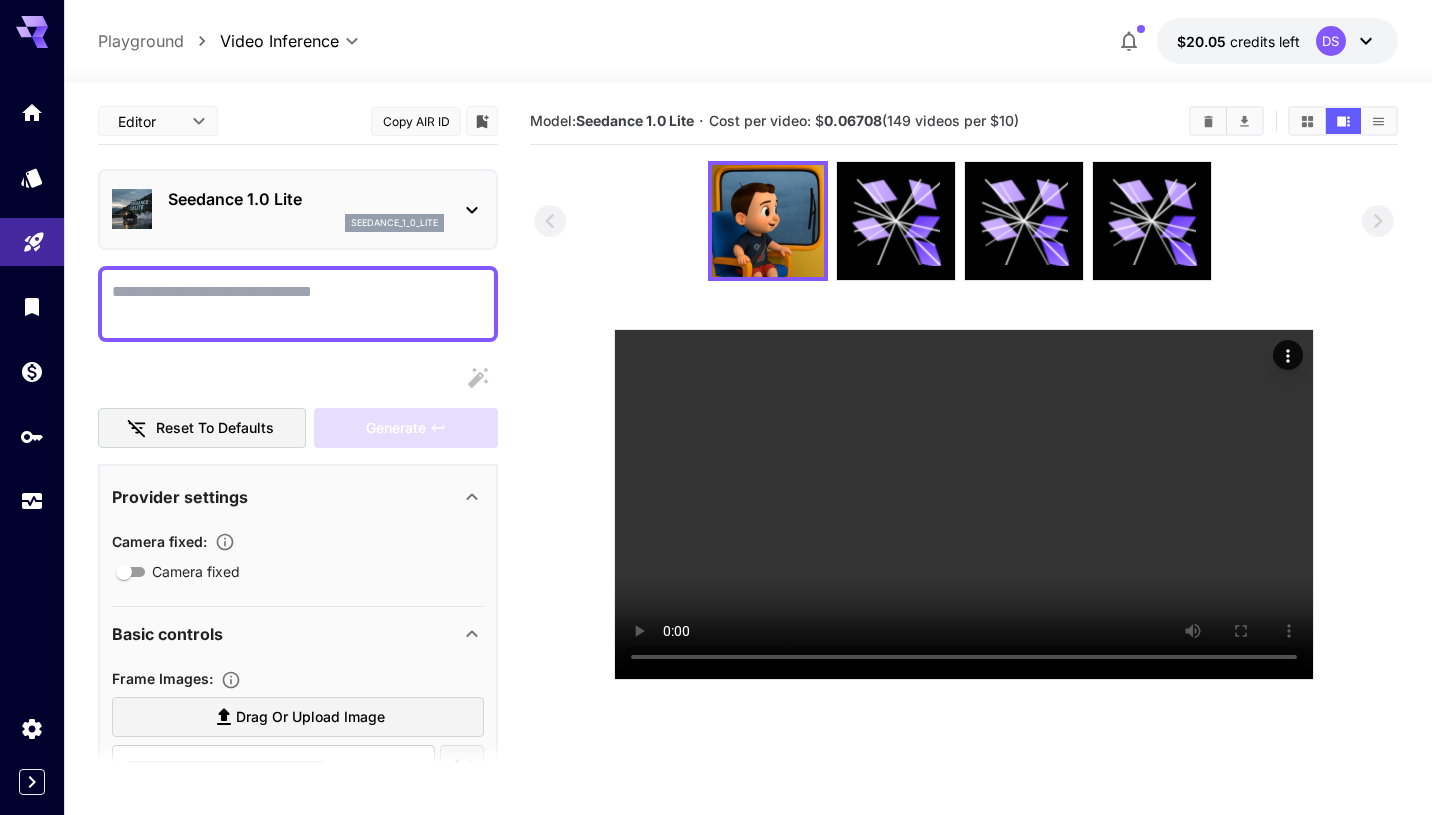 click on "Camera fixed" at bounding box center [298, 304] 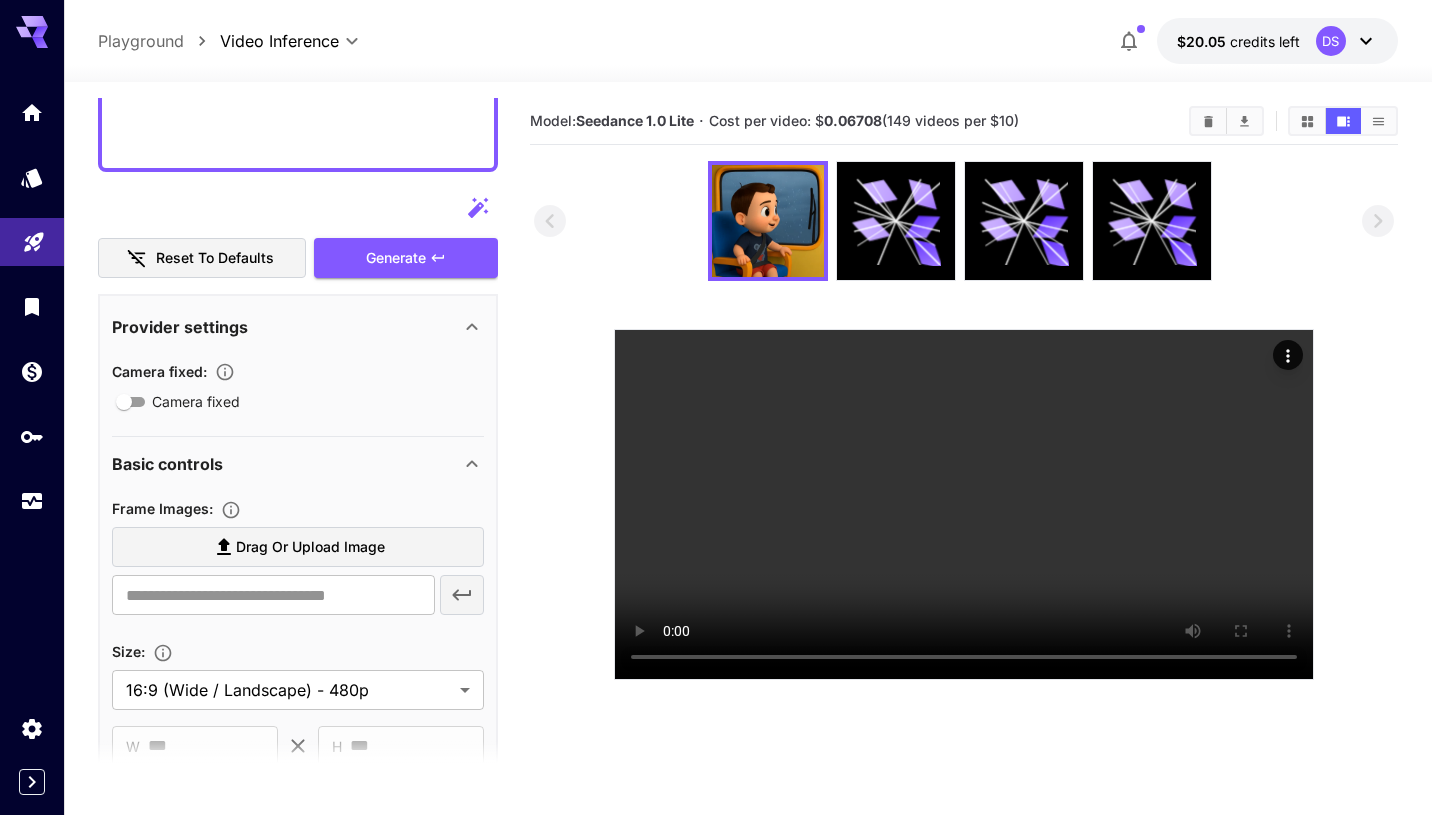 scroll, scrollTop: 793, scrollLeft: 0, axis: vertical 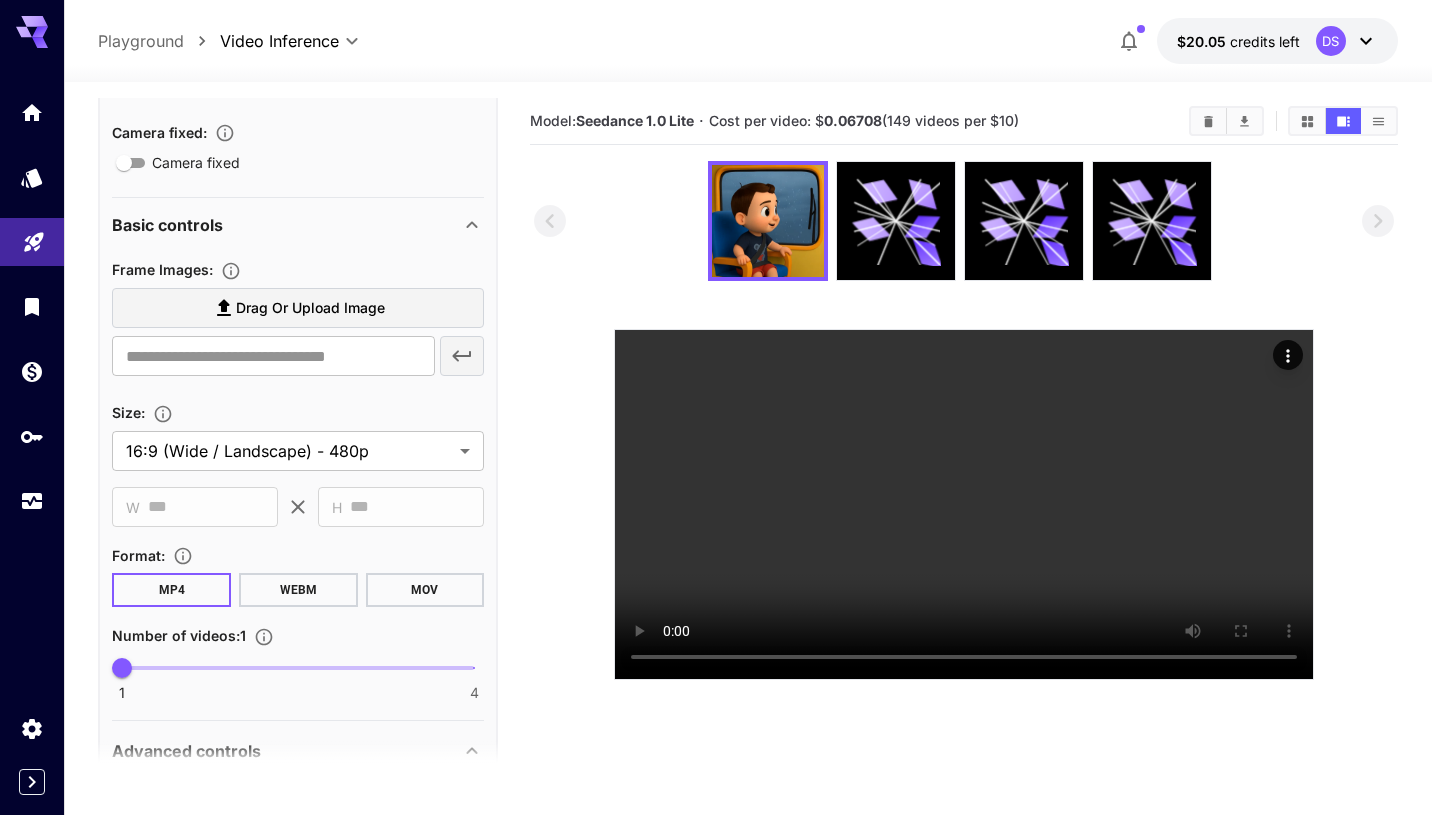 type on "**********" 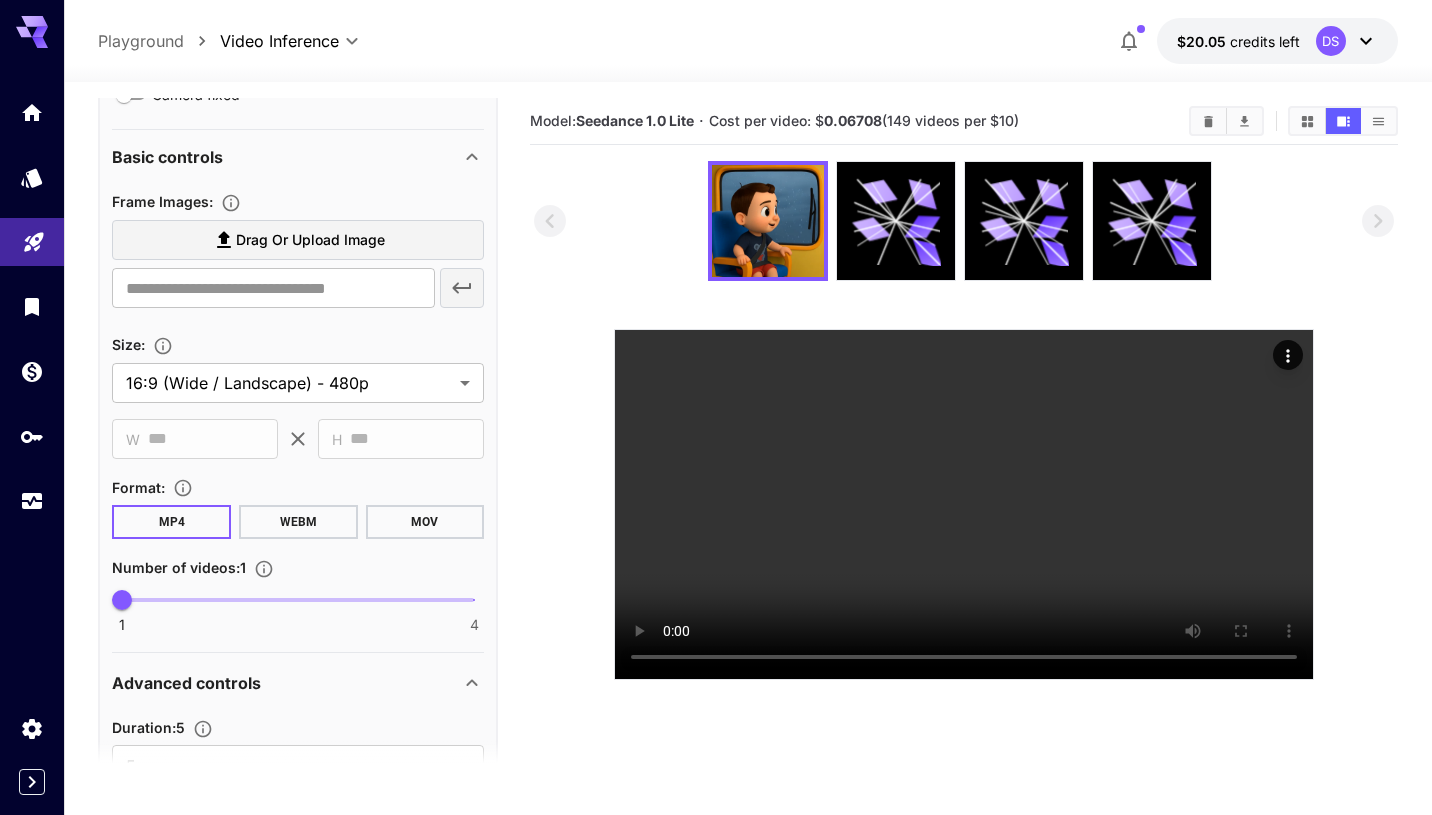 scroll, scrollTop: 884, scrollLeft: 0, axis: vertical 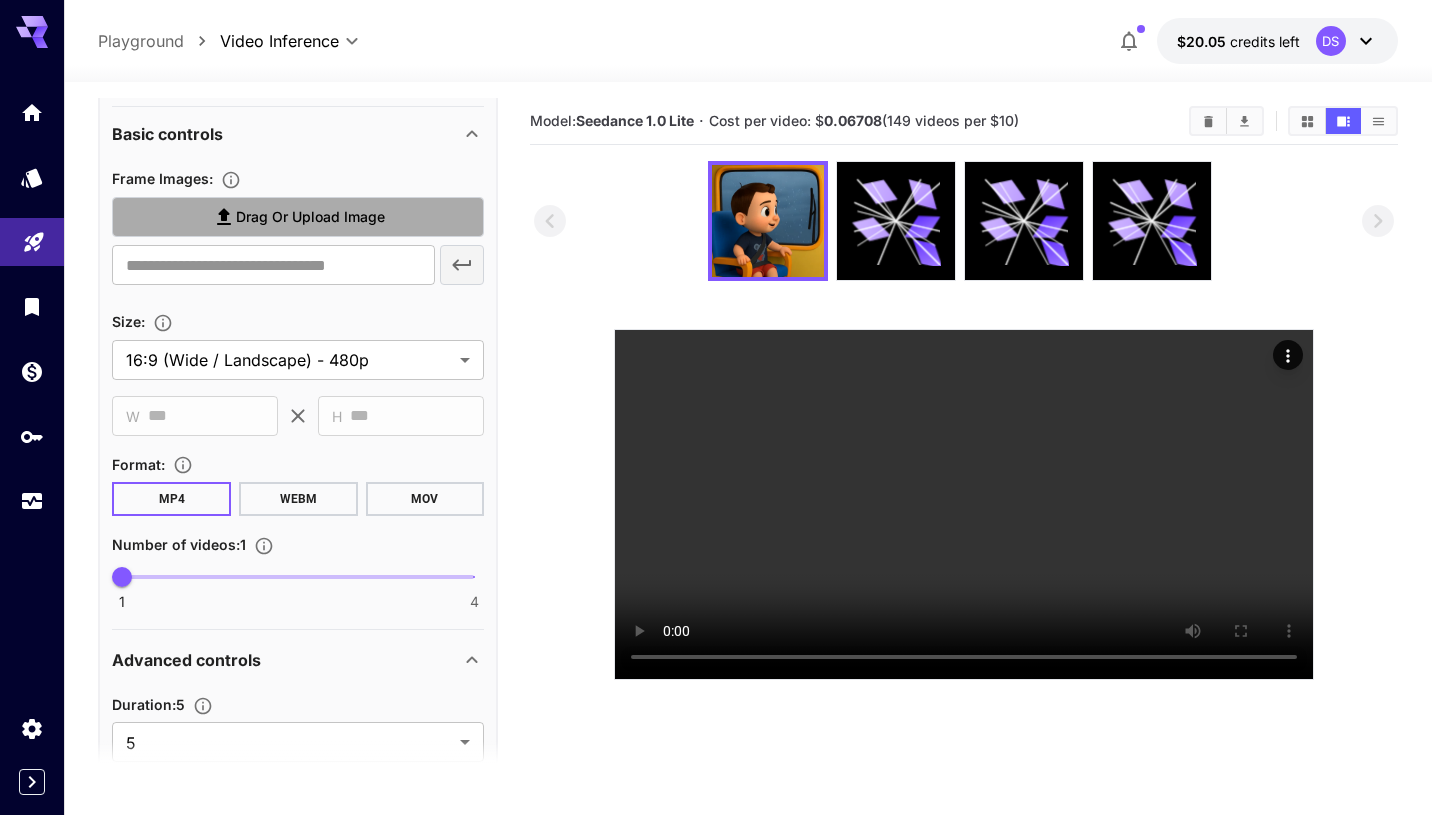 click on "Drag or upload image" at bounding box center (310, 217) 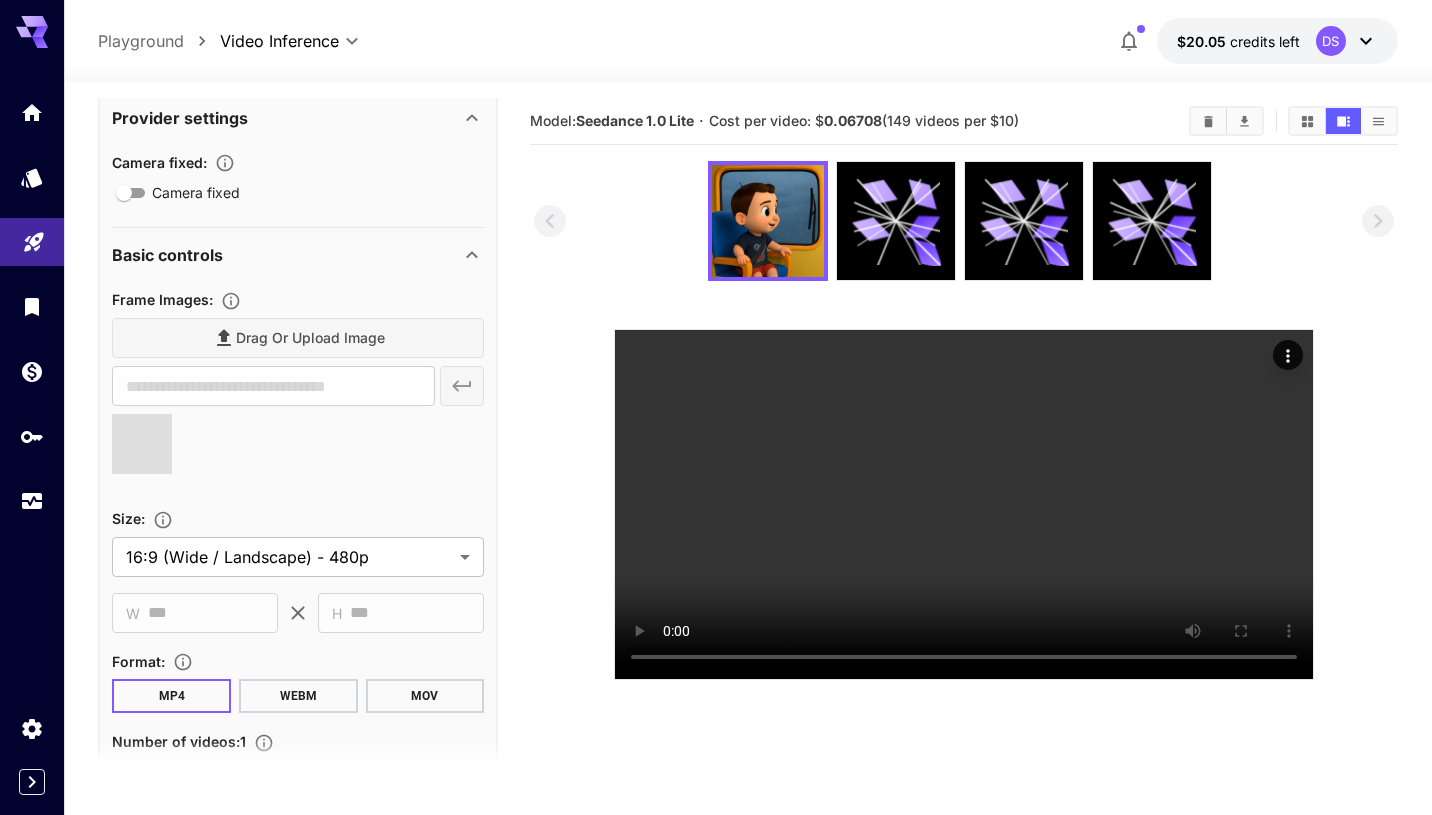 scroll, scrollTop: 1239, scrollLeft: 0, axis: vertical 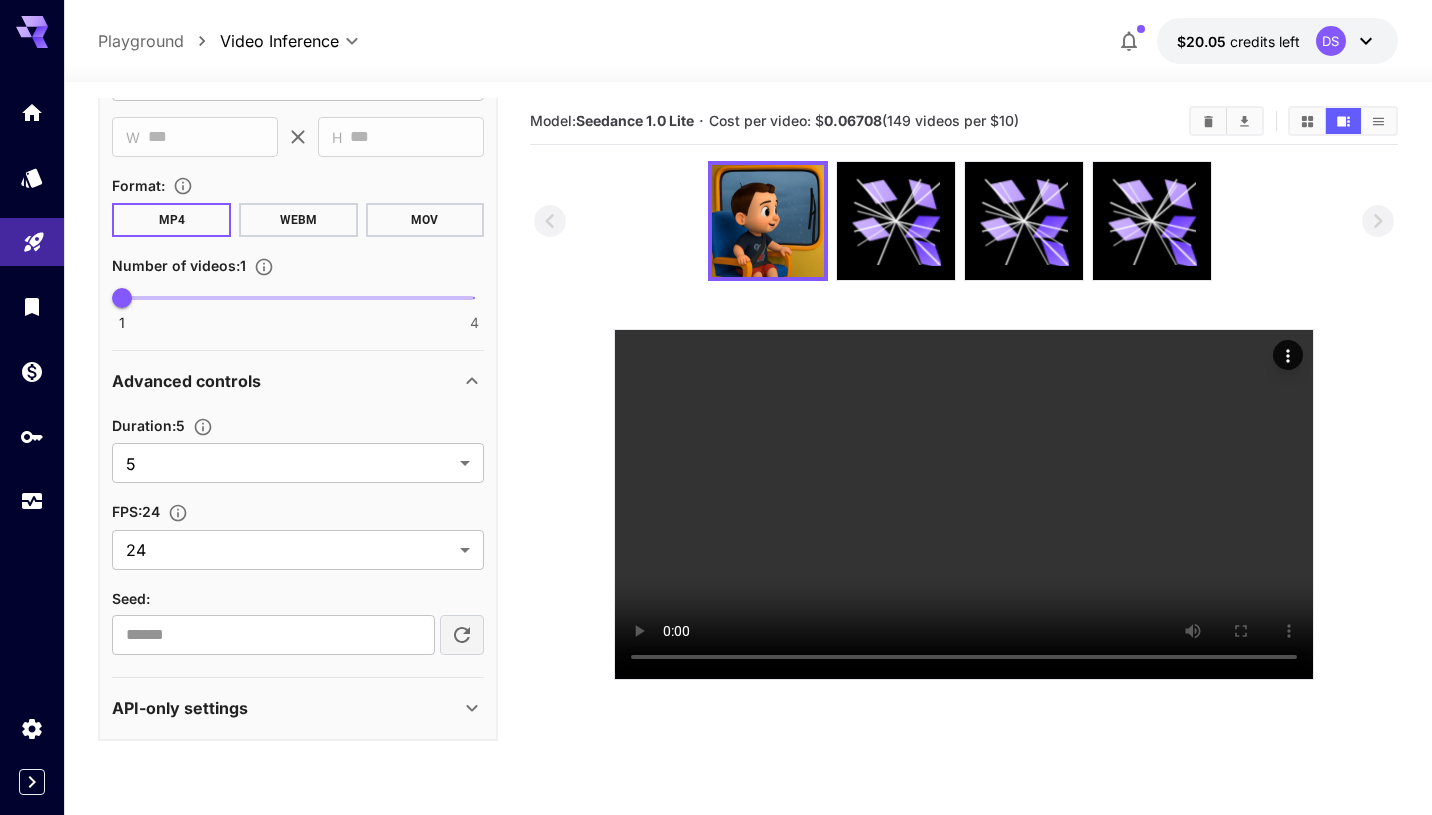 type on "**********" 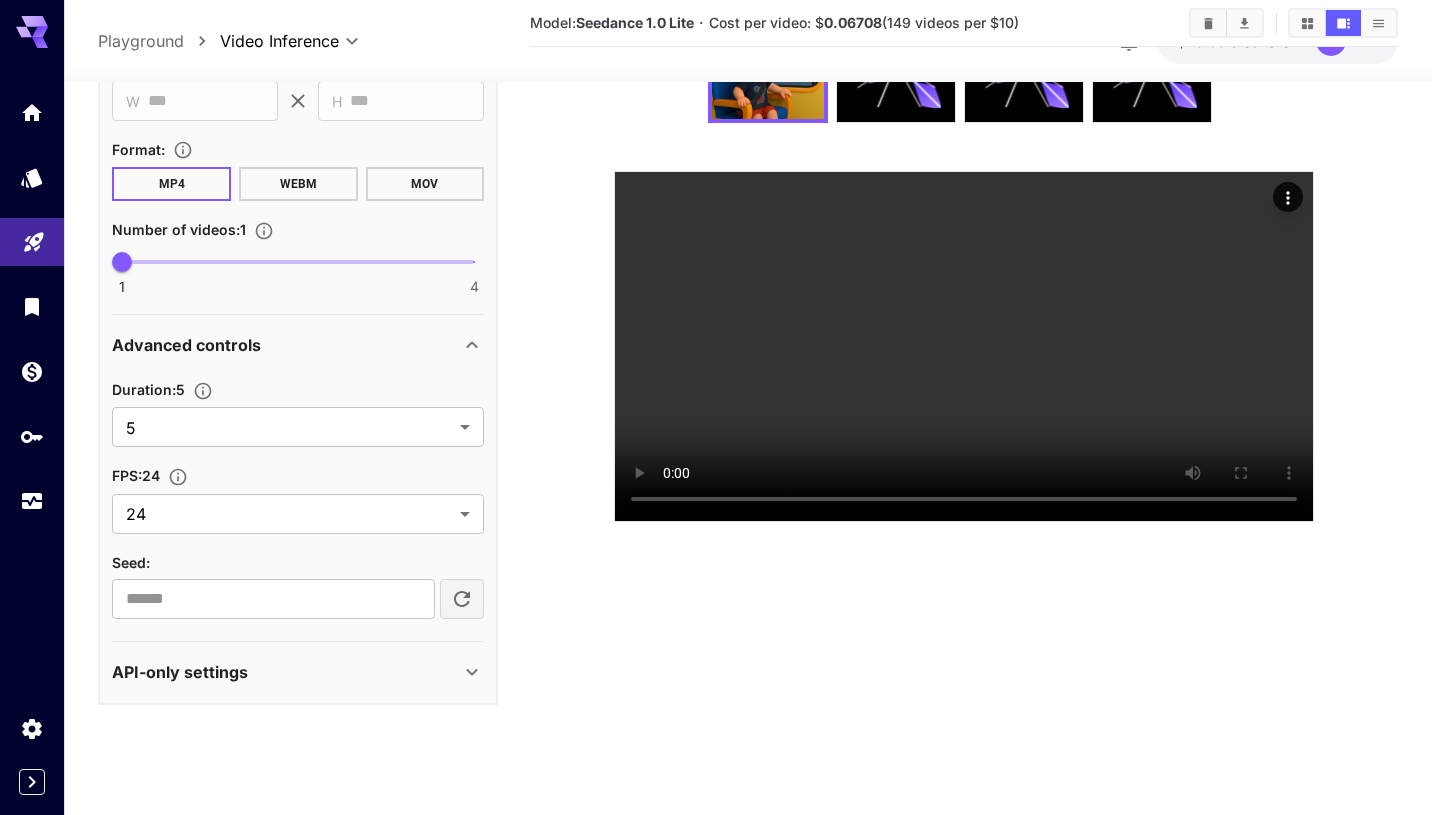 scroll, scrollTop: 274, scrollLeft: 0, axis: vertical 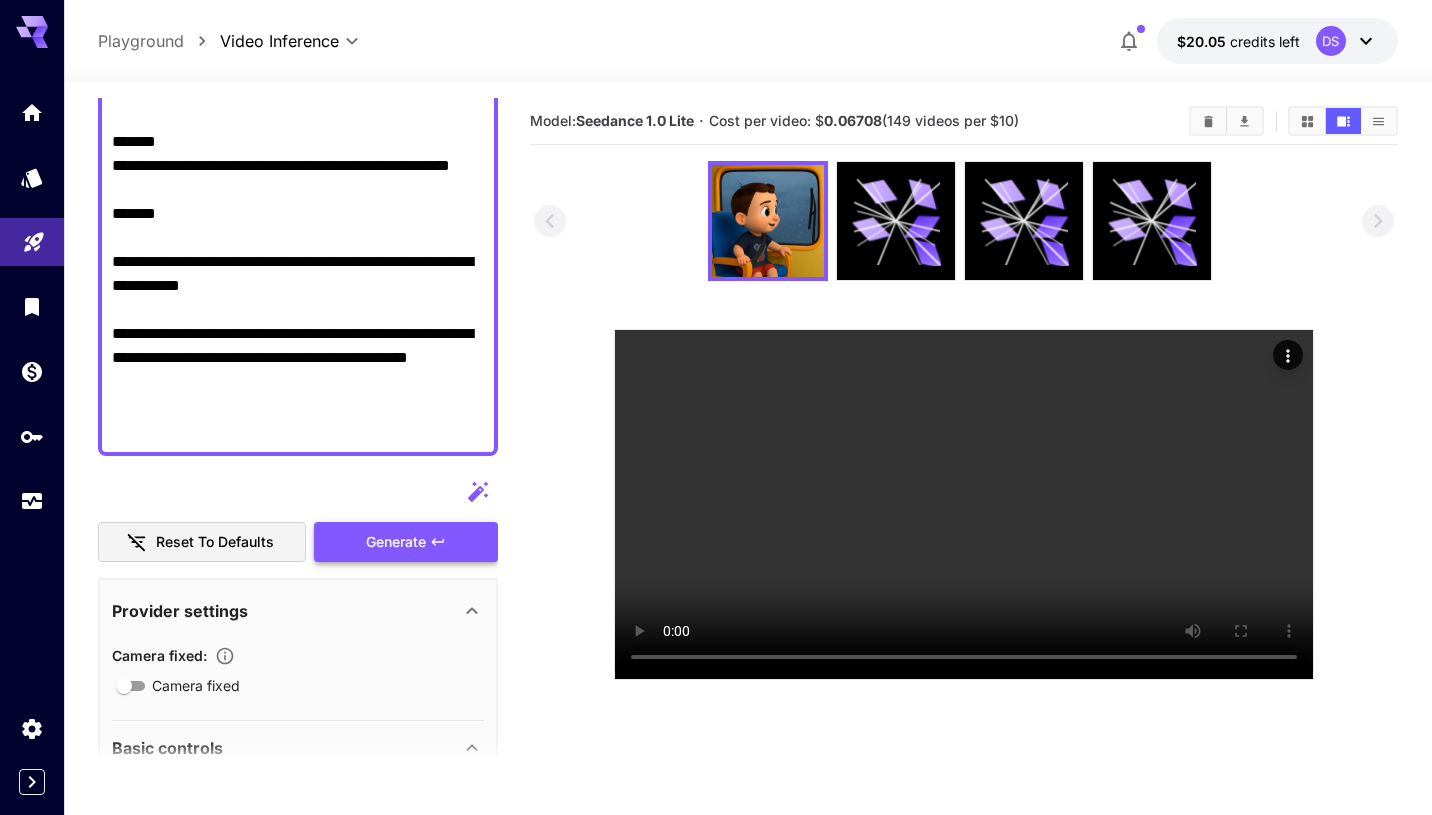 click on "Generate" at bounding box center (406, 542) 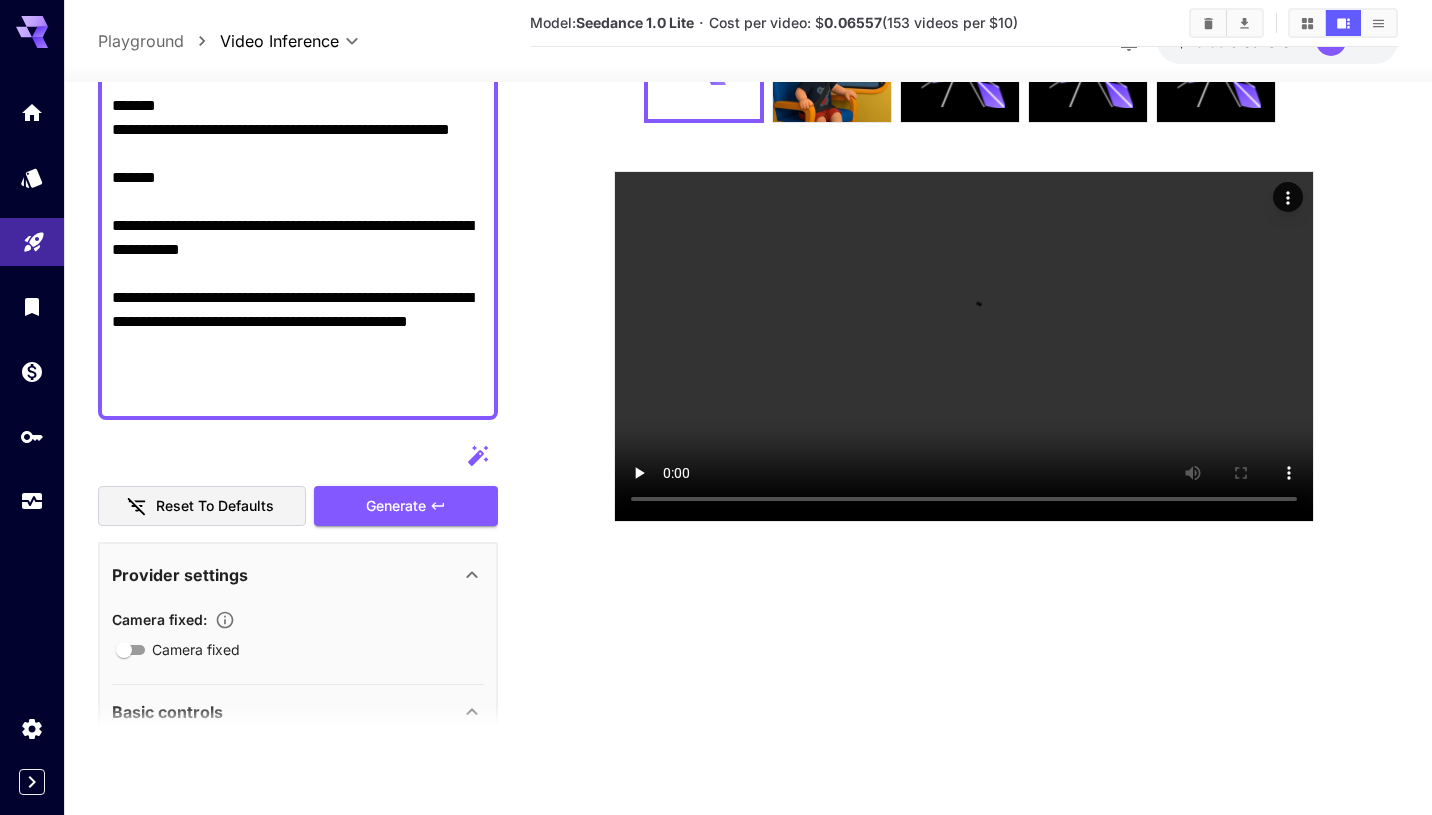 scroll, scrollTop: 158, scrollLeft: 0, axis: vertical 